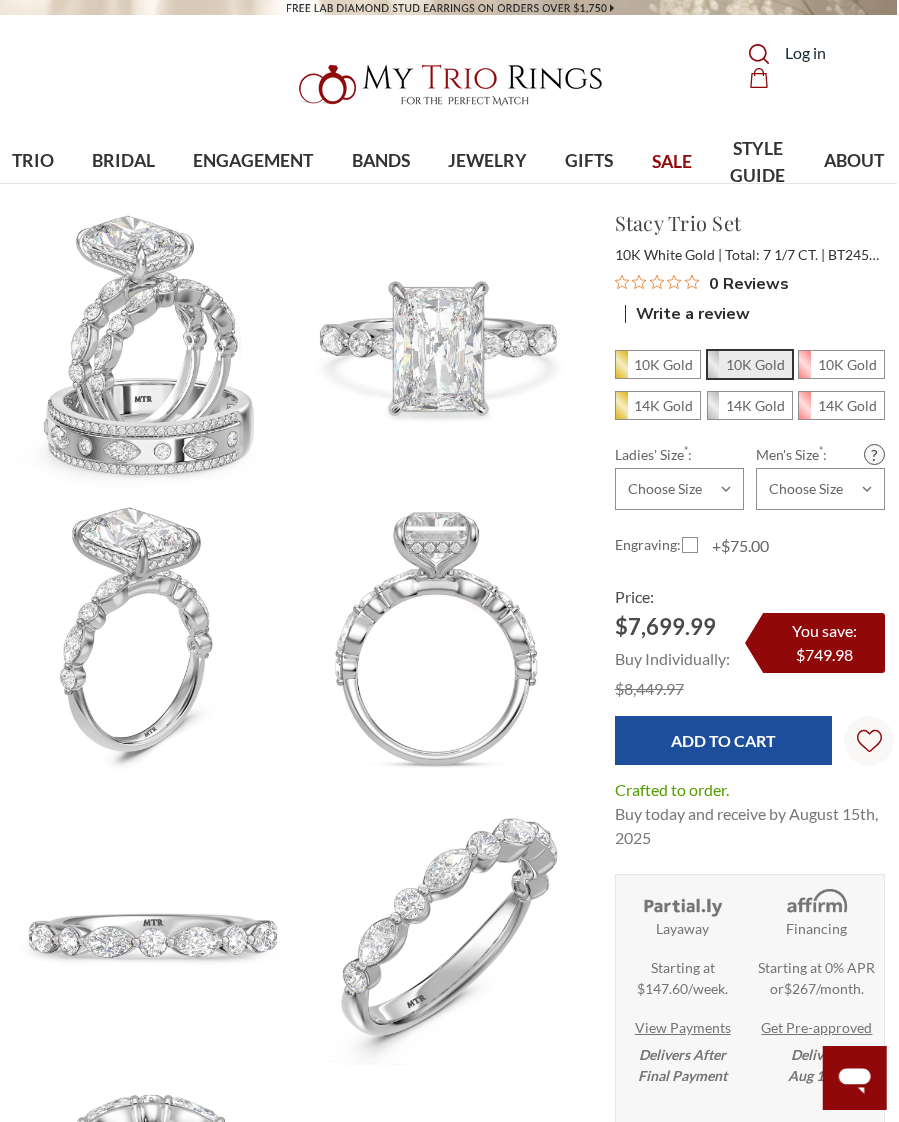 scroll, scrollTop: 0, scrollLeft: 3, axis: horizontal 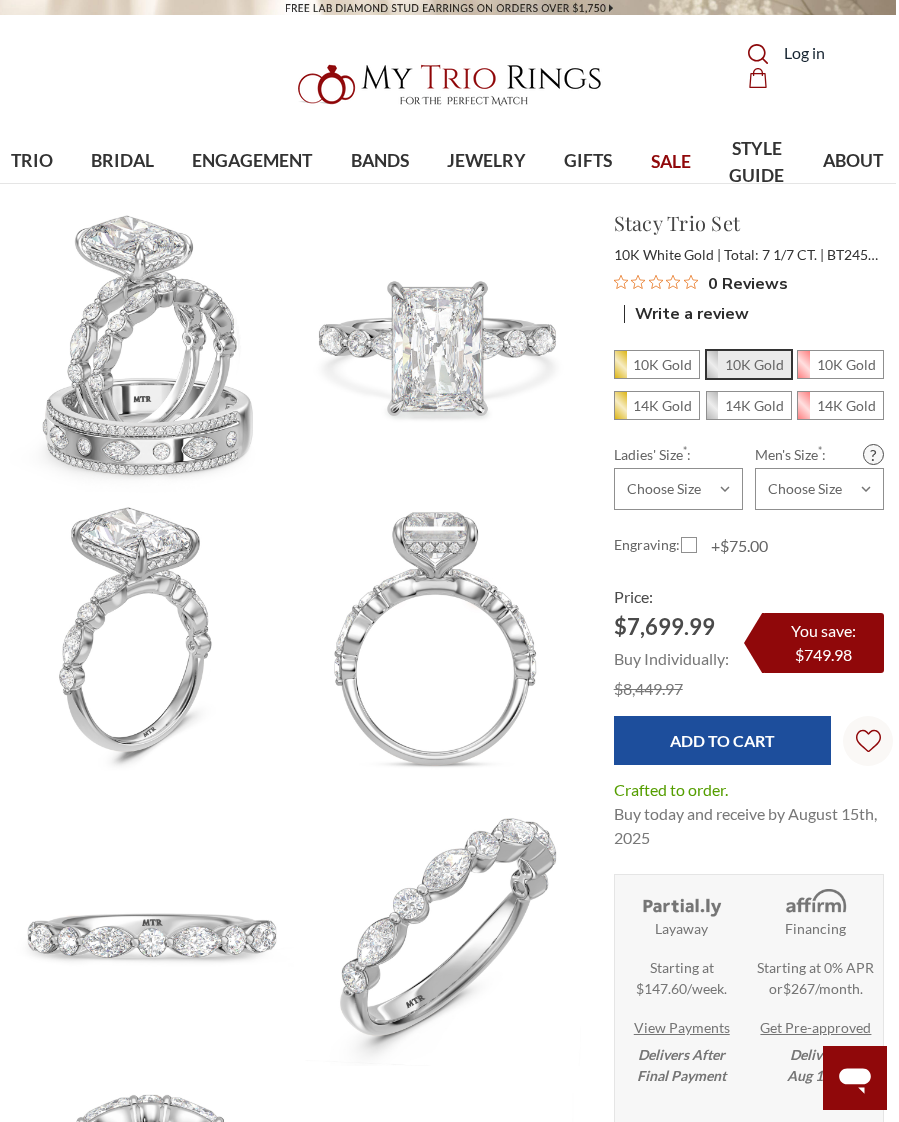 click at bounding box center (152, 351) 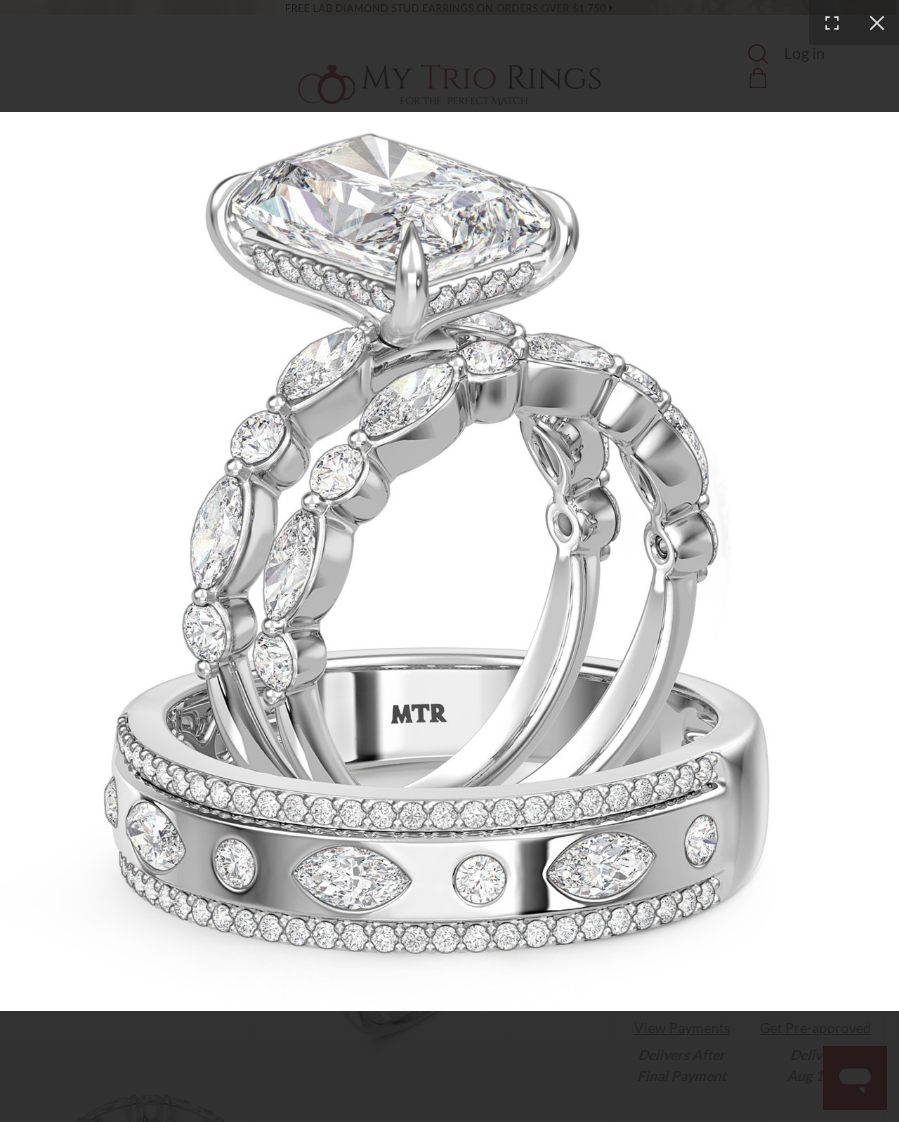 click at bounding box center [876, 22] 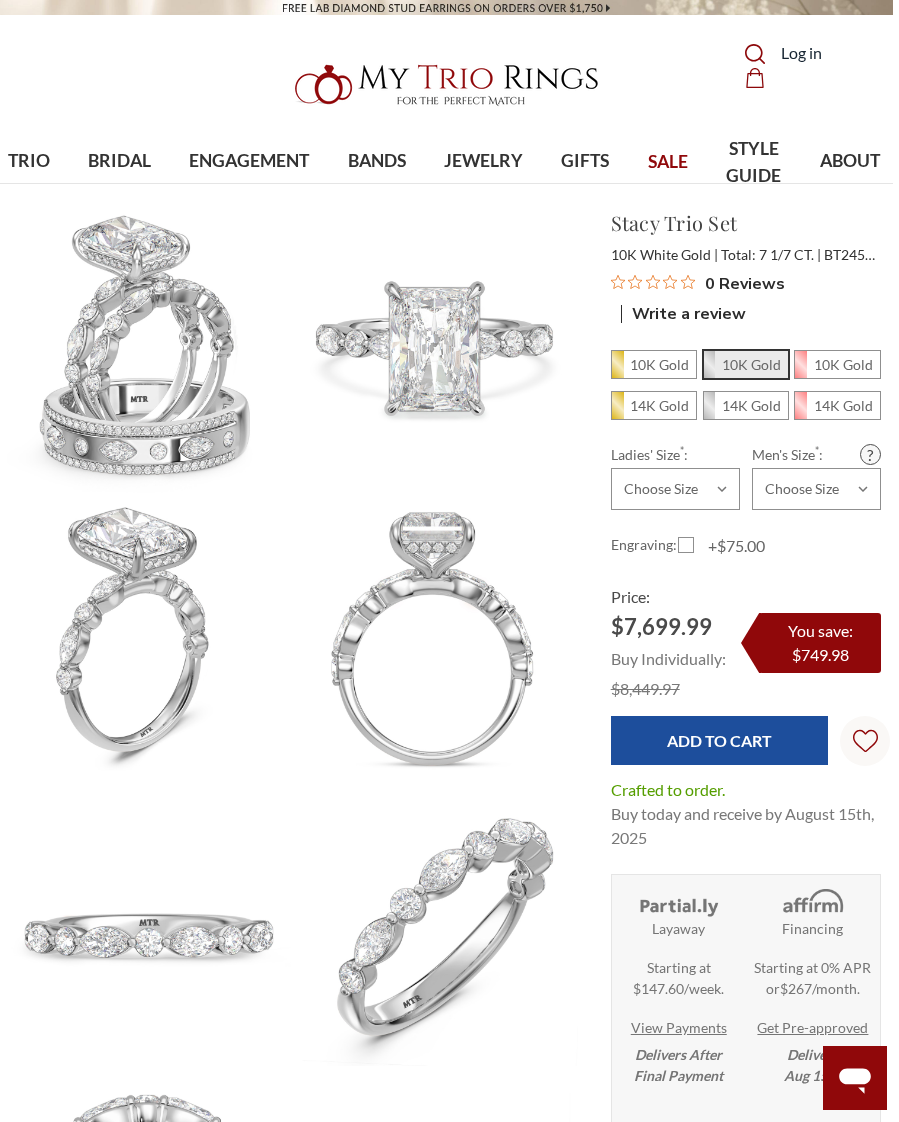 scroll, scrollTop: 0, scrollLeft: 0, axis: both 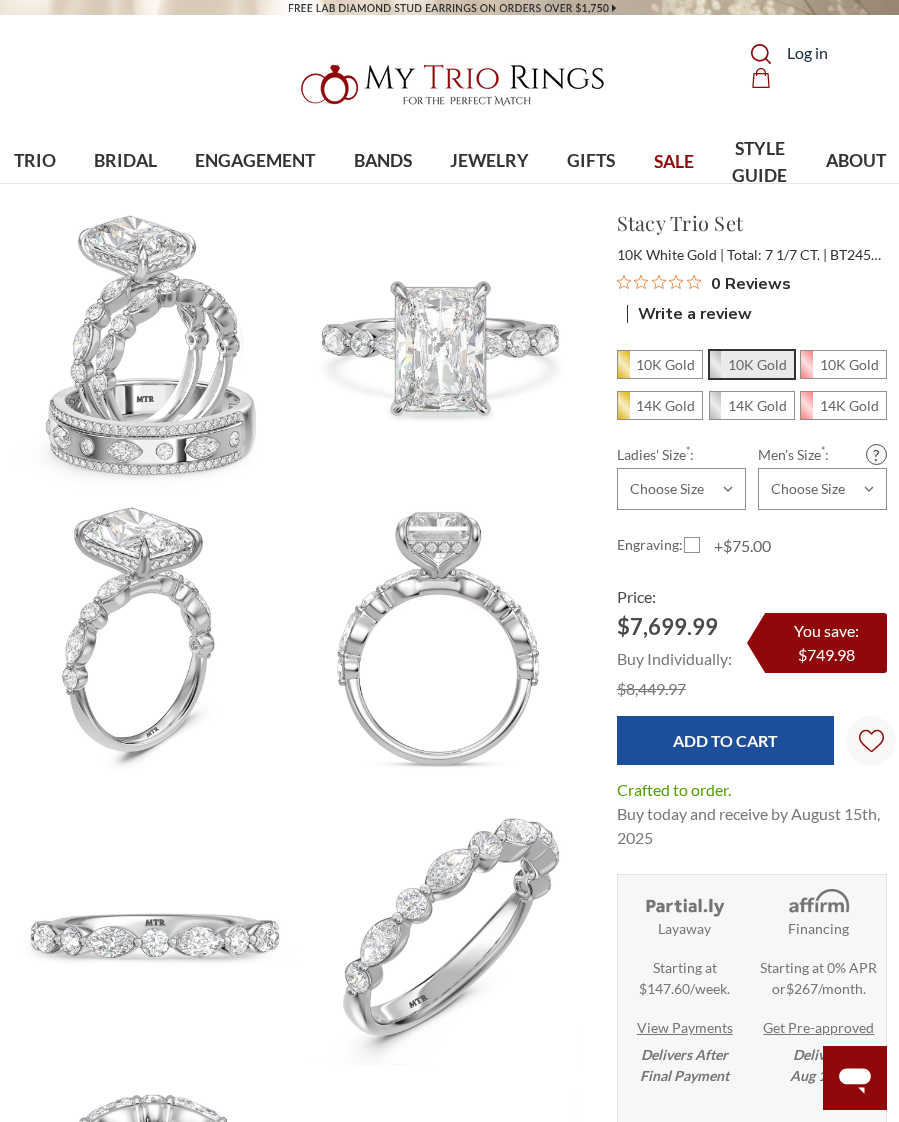 click on "TRIO" at bounding box center (35, 161) 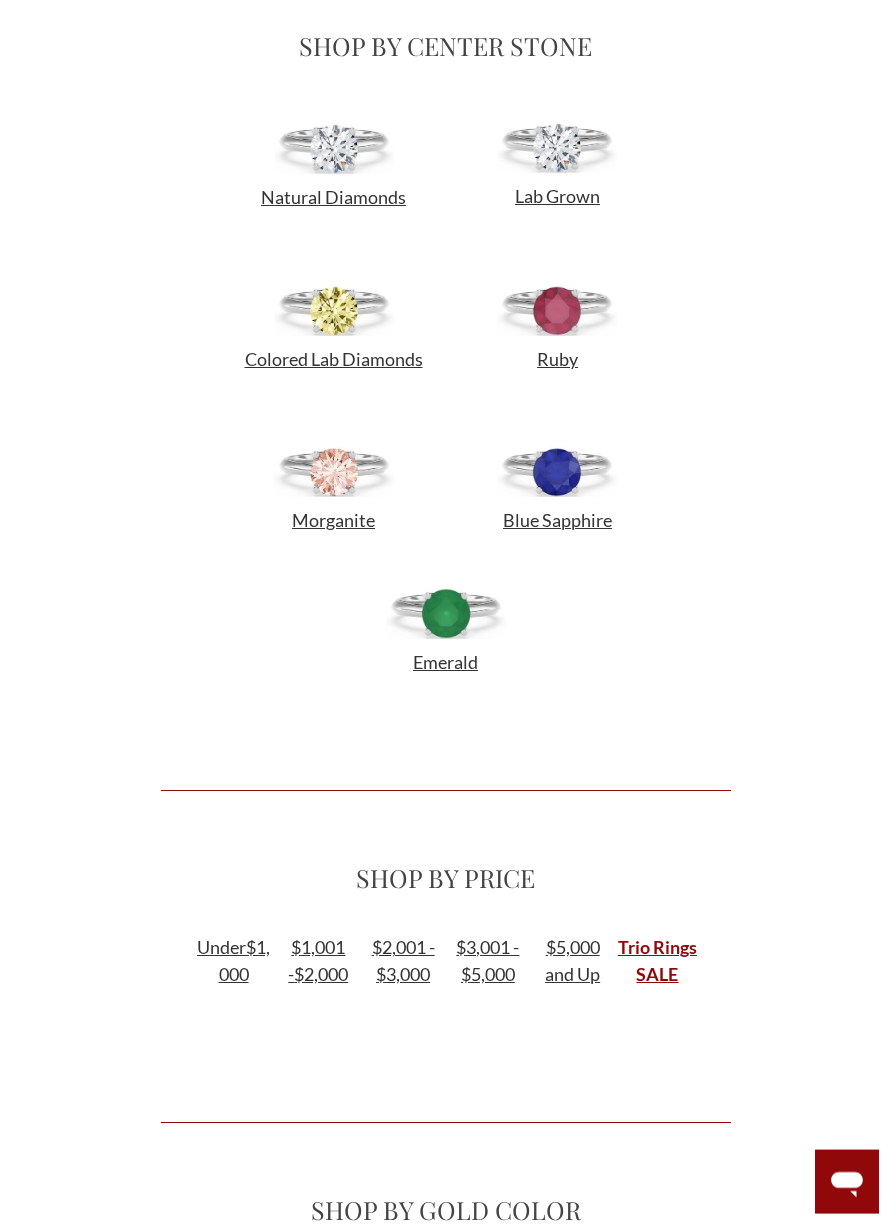 scroll, scrollTop: 1306, scrollLeft: 0, axis: vertical 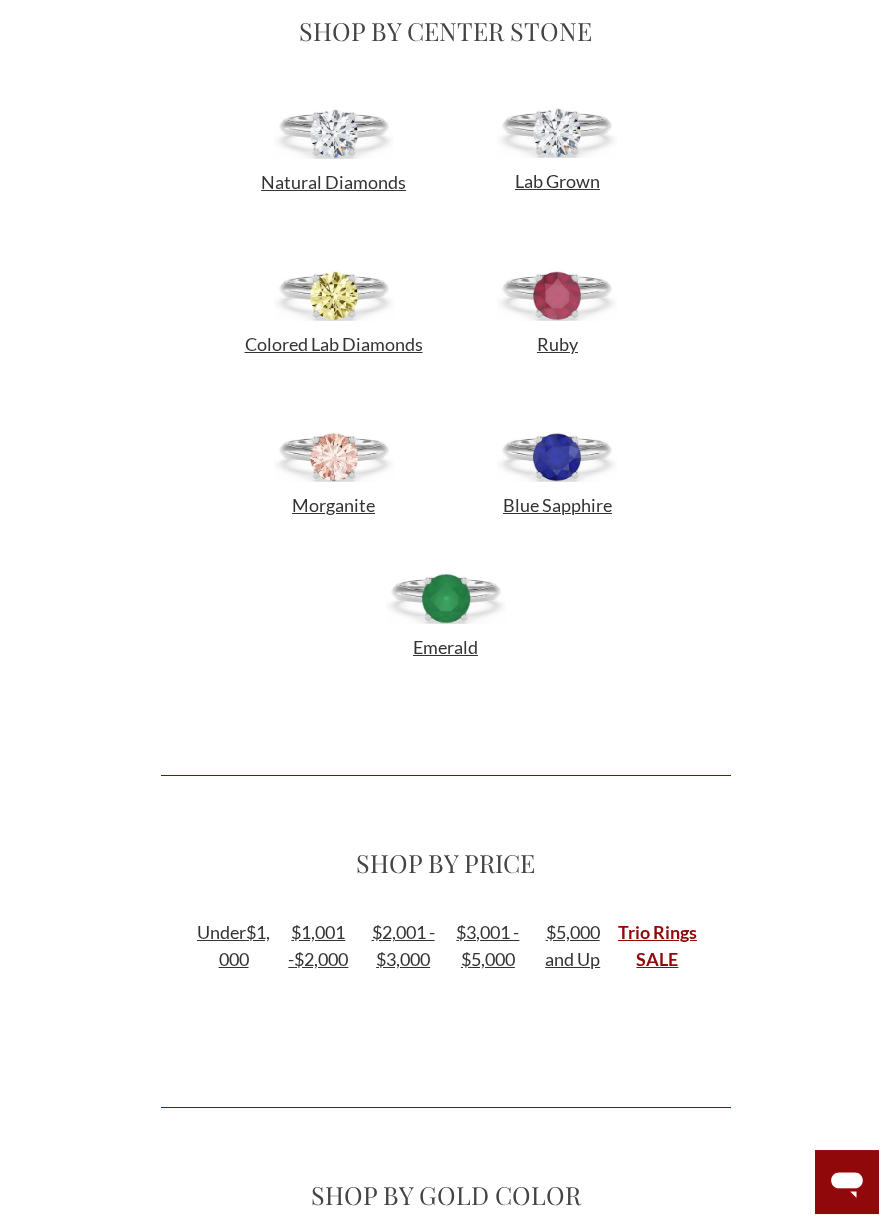 click at bounding box center (557, 457) 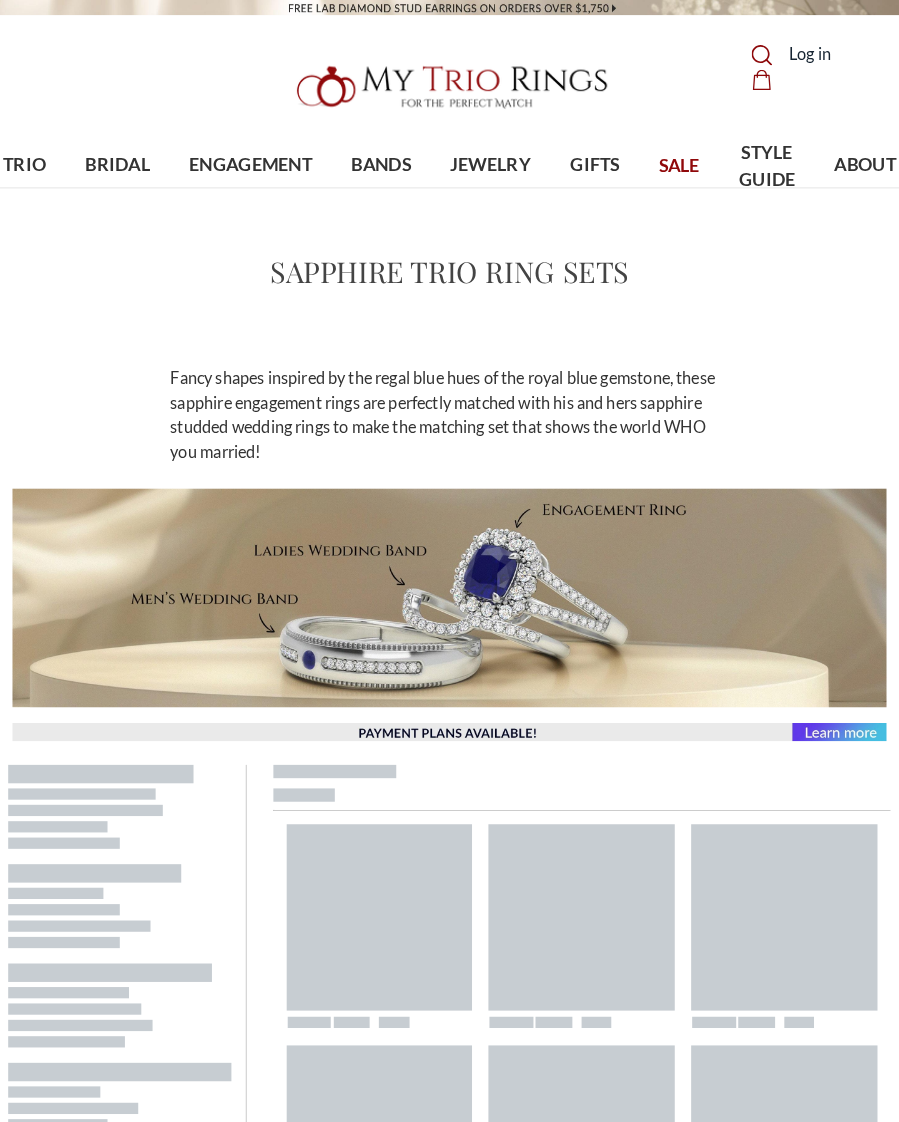 scroll, scrollTop: 0, scrollLeft: 0, axis: both 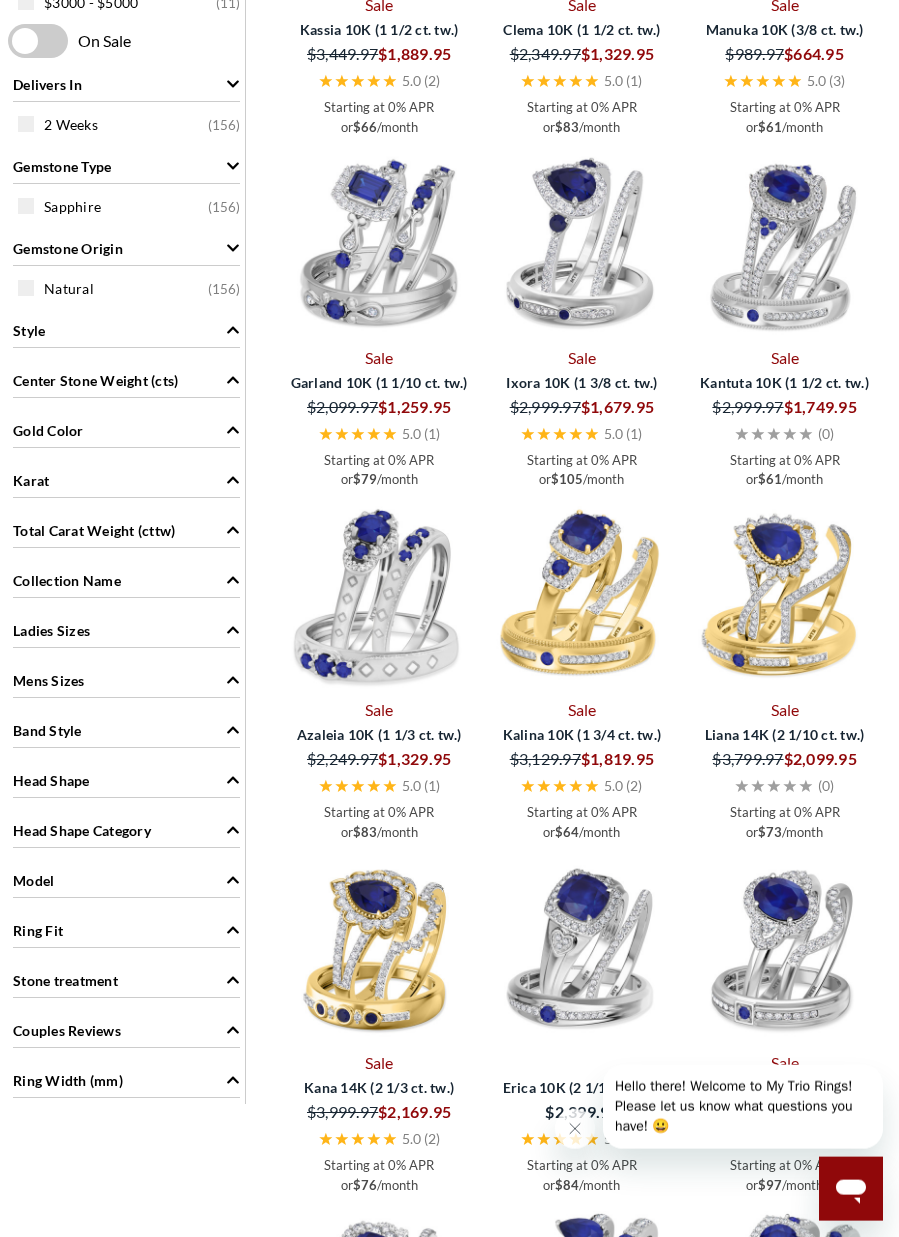 click 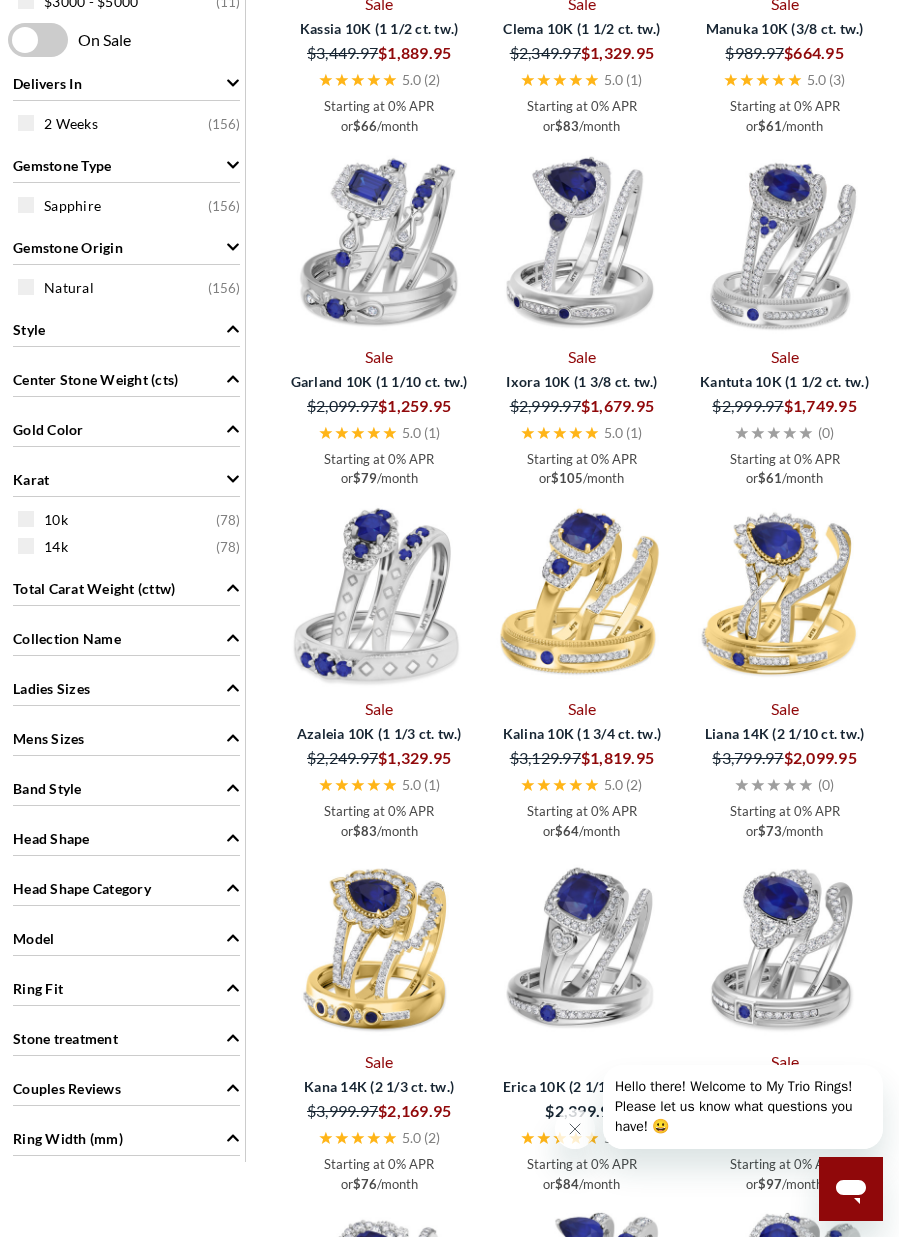 click on "10k" at bounding box center [56, 520] 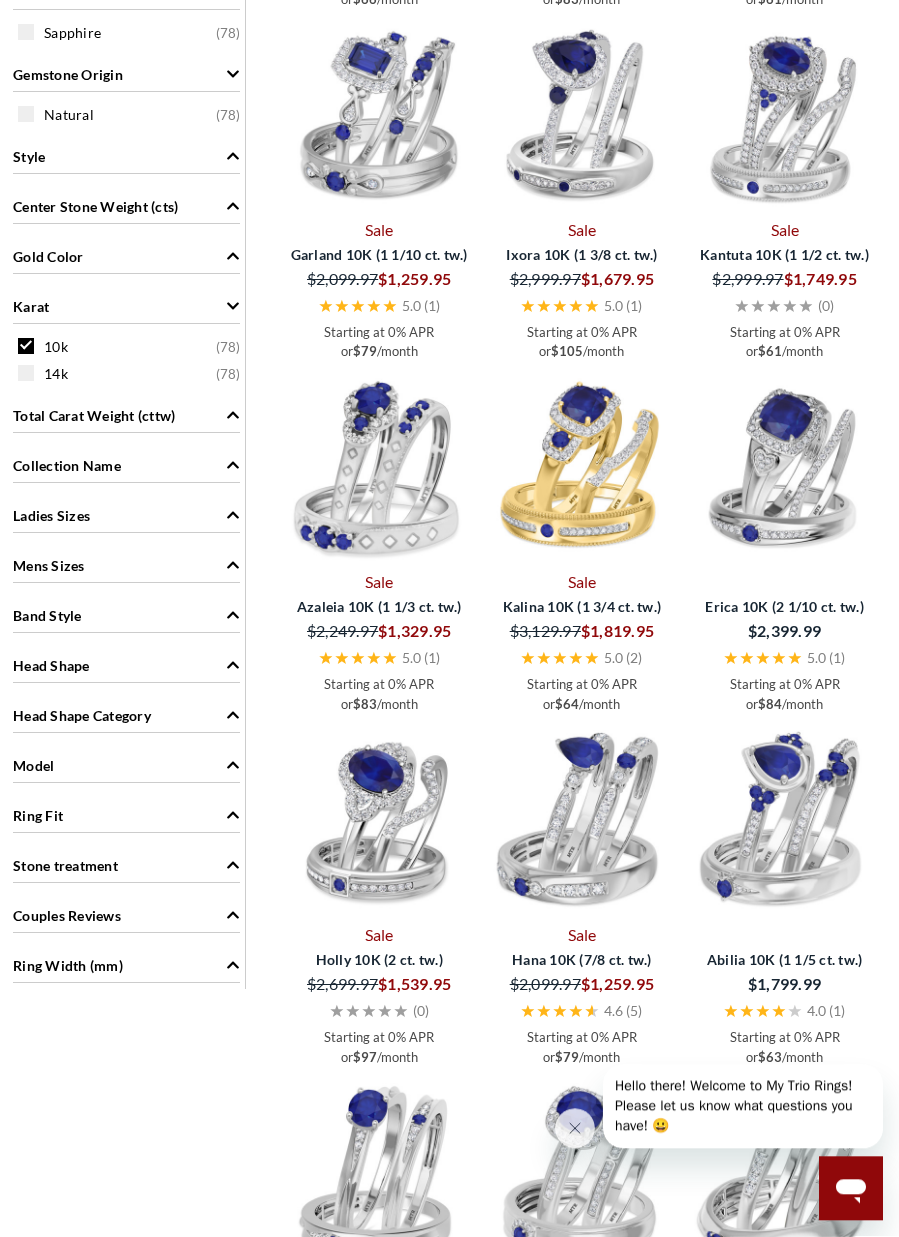 scroll, scrollTop: 1189, scrollLeft: 0, axis: vertical 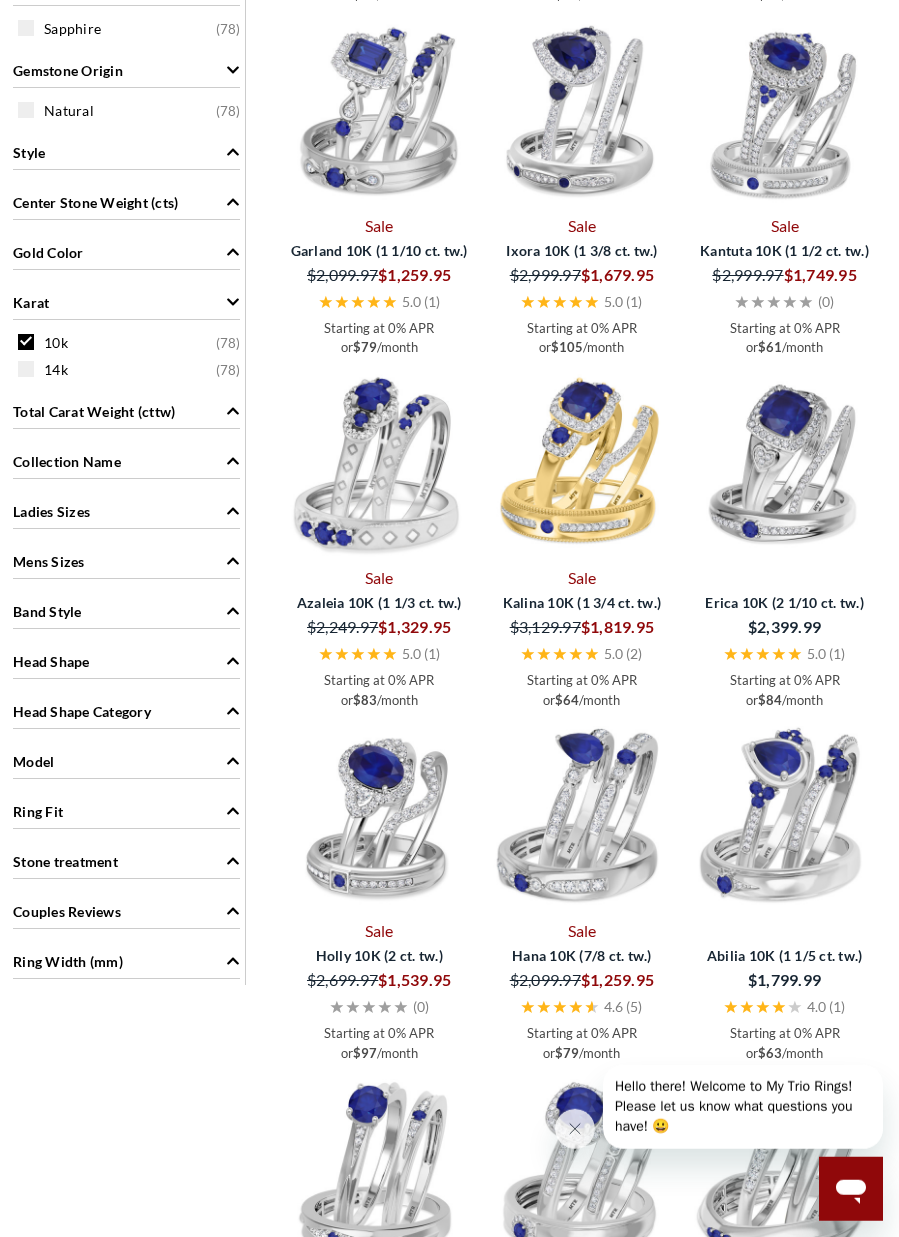 click 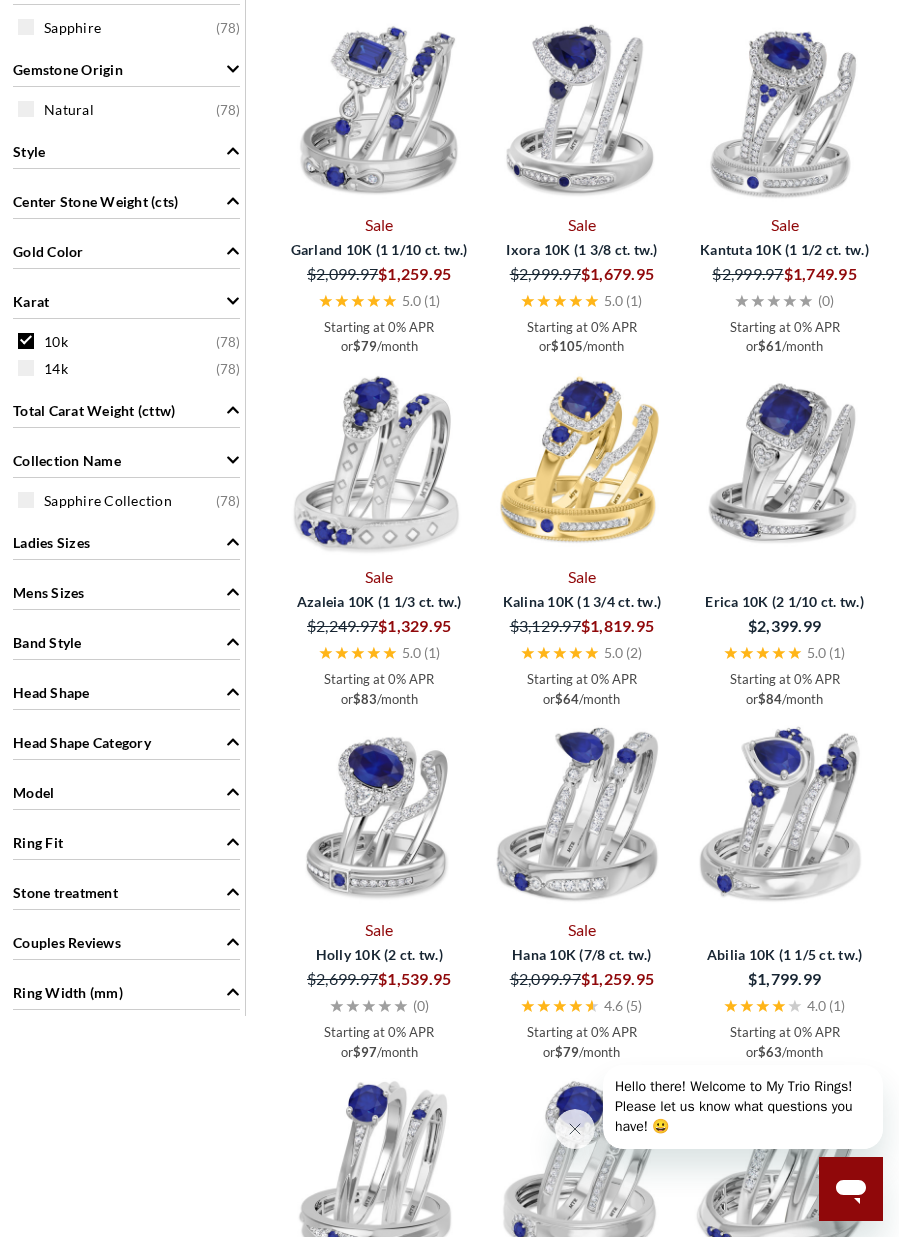 click at bounding box center [233, 542] 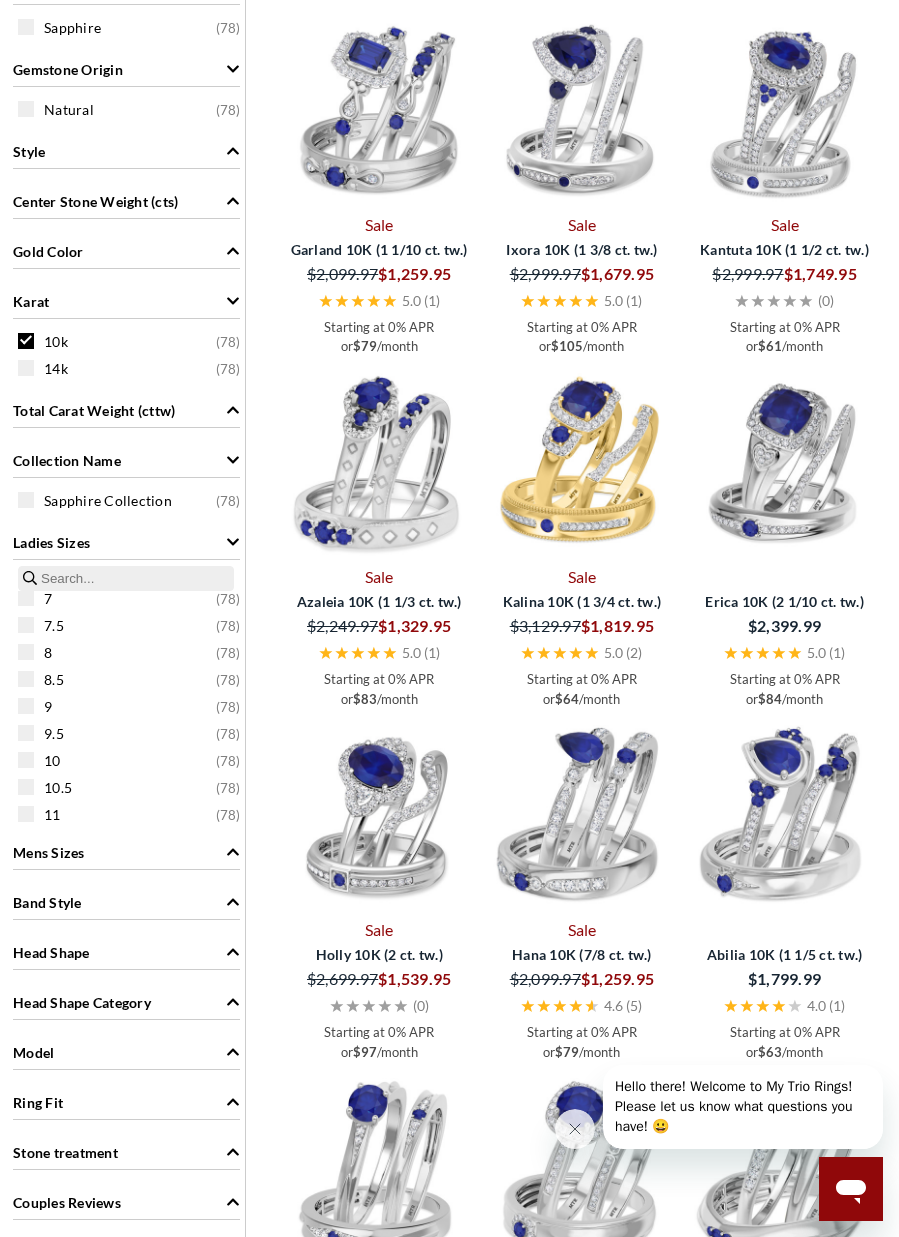 scroll, scrollTop: 228, scrollLeft: 0, axis: vertical 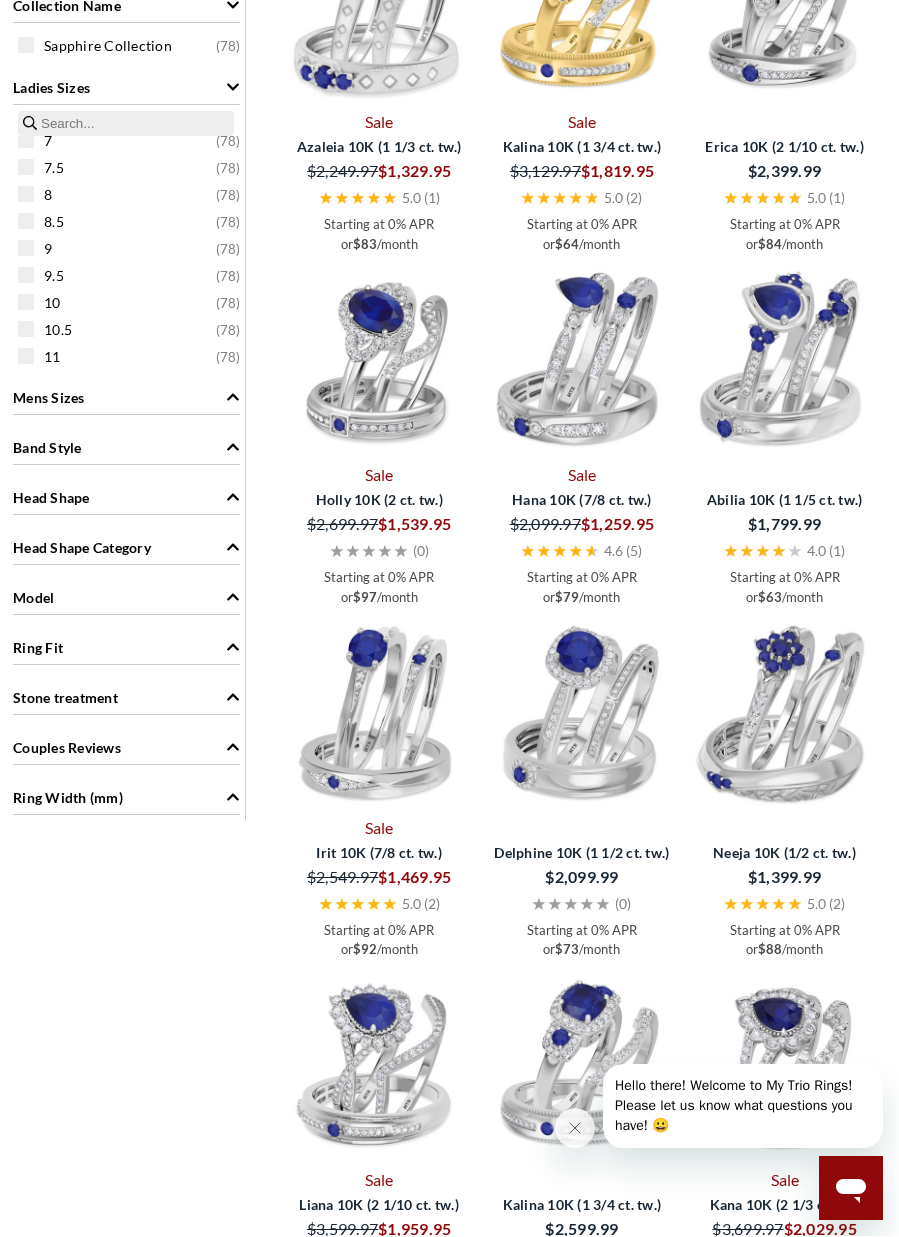 click 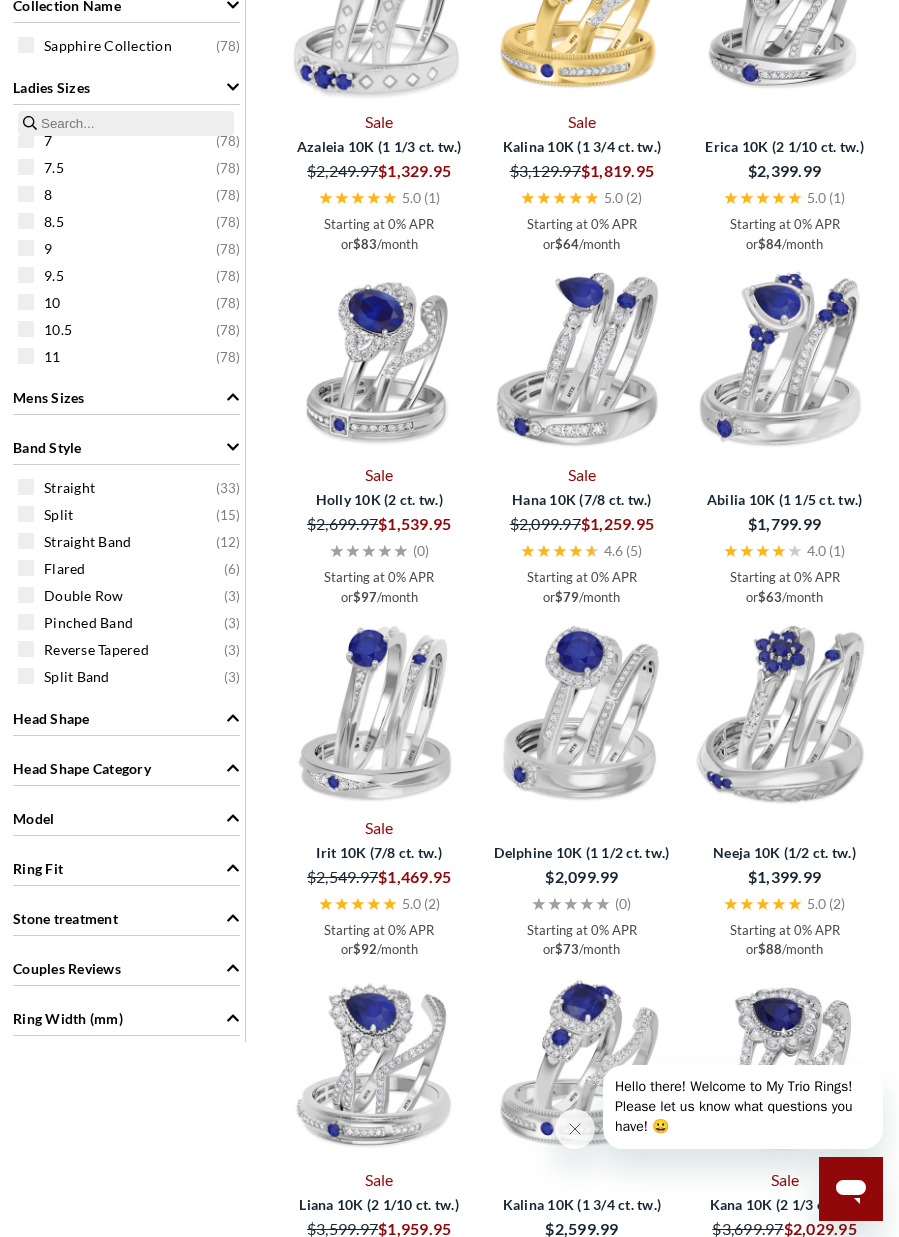 click 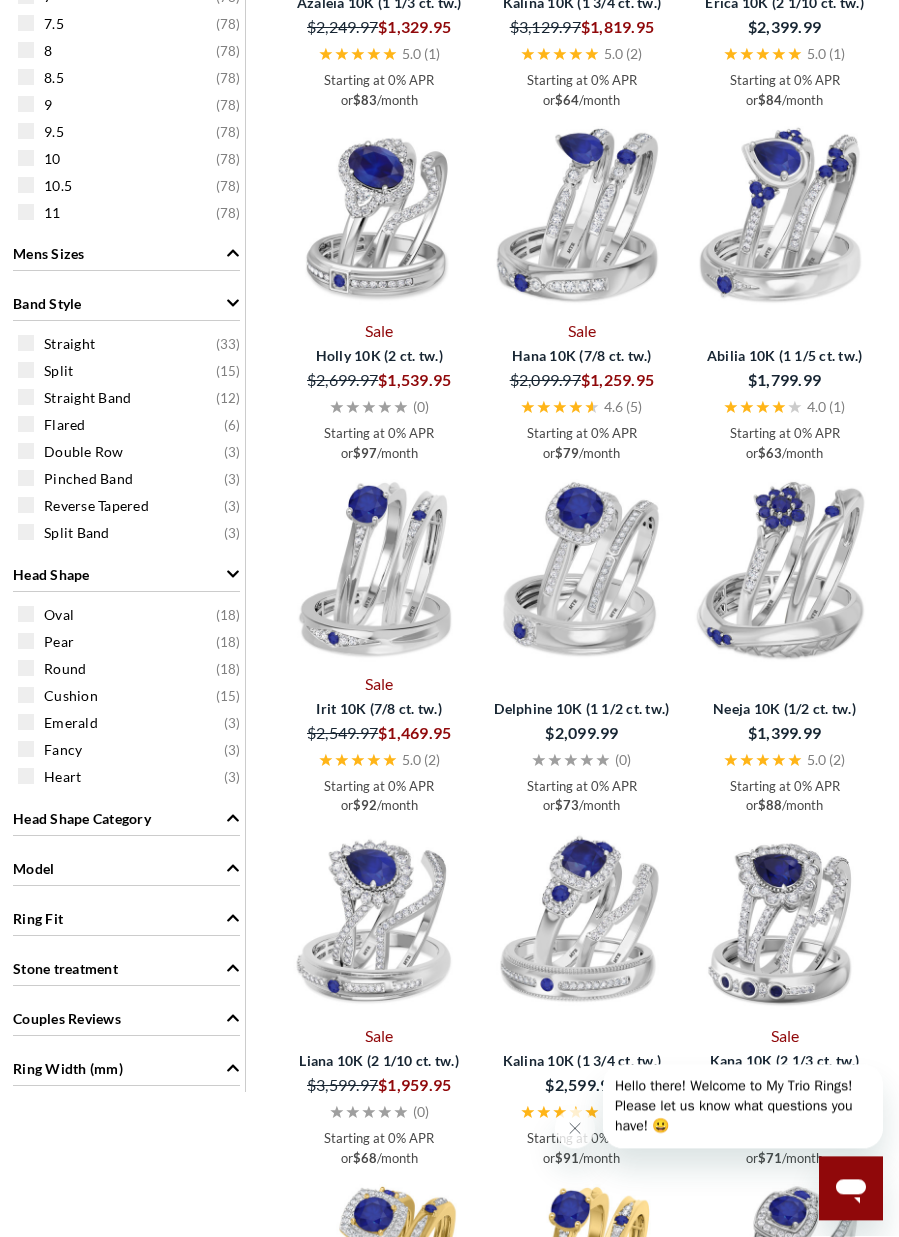 scroll, scrollTop: 1788, scrollLeft: 0, axis: vertical 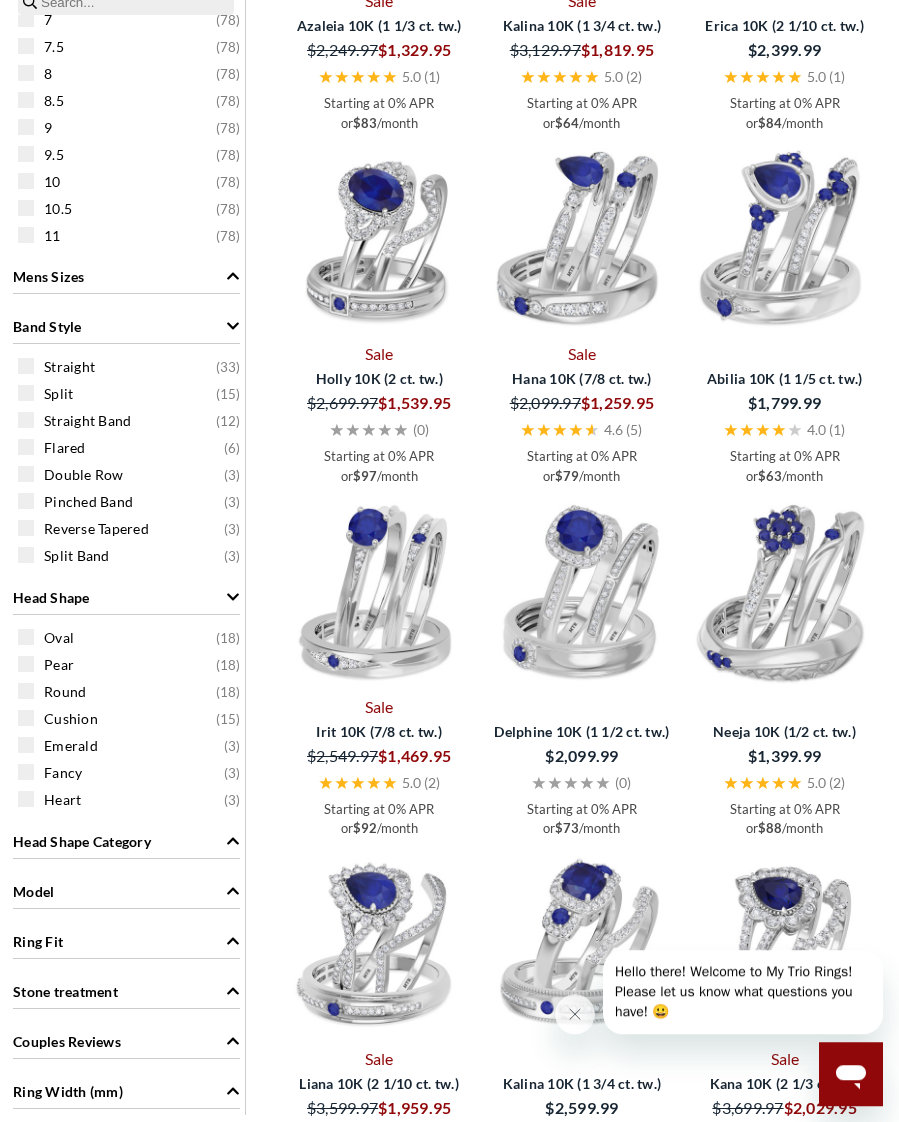 click on "Emerald" at bounding box center (71, 746) 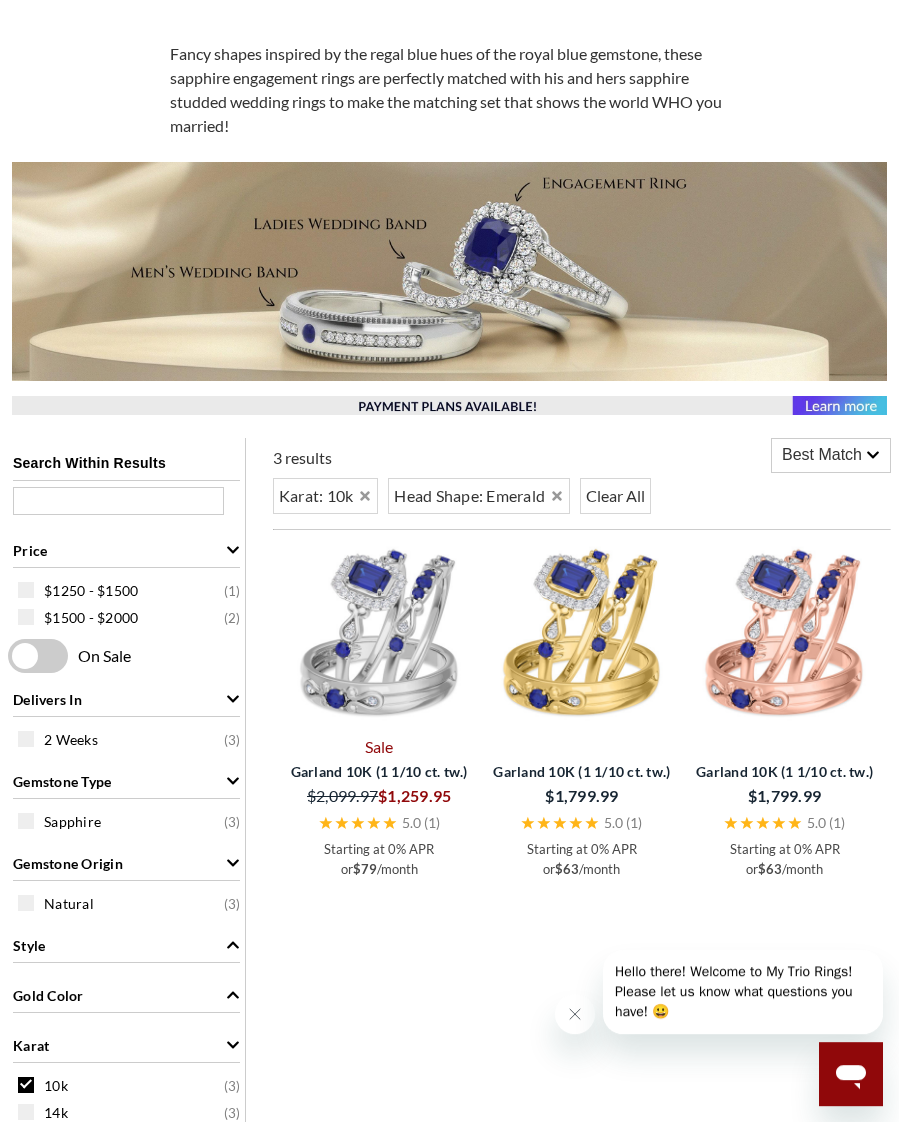 scroll, scrollTop: 314, scrollLeft: 0, axis: vertical 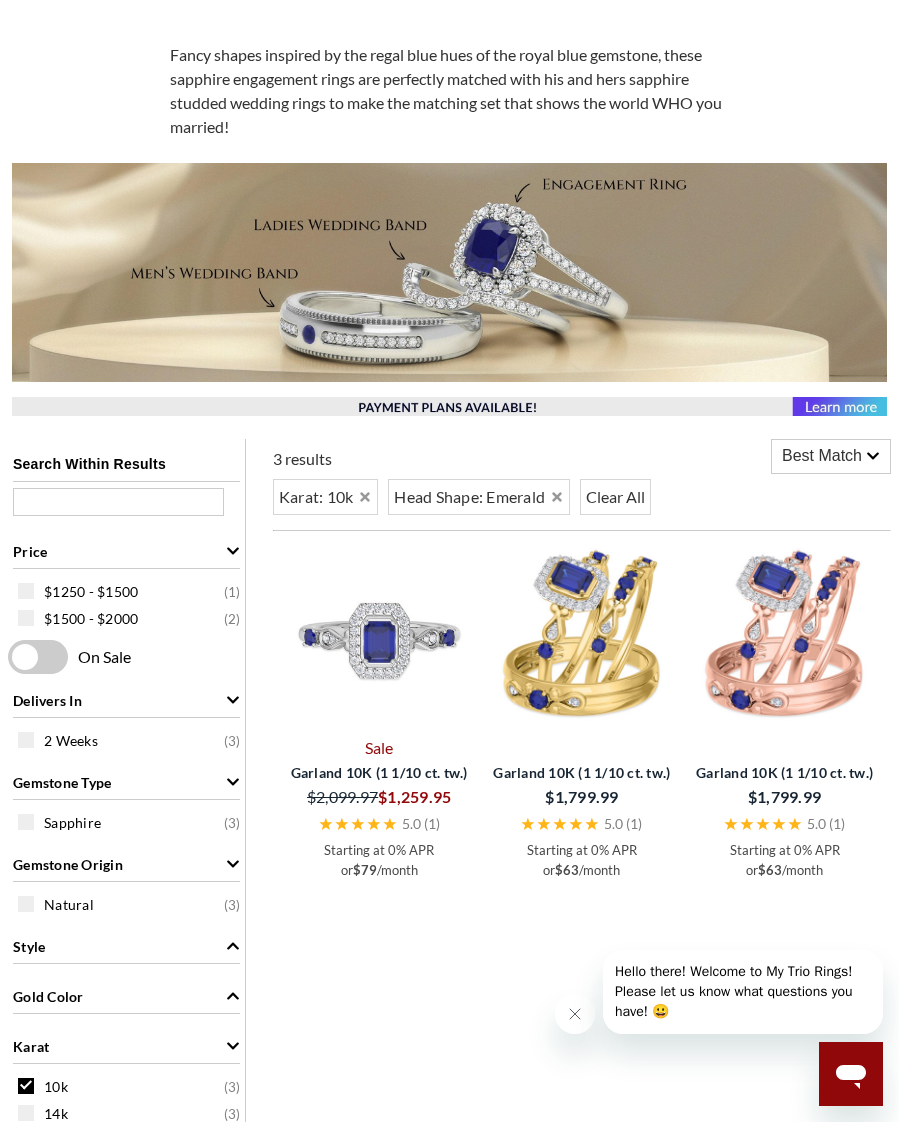 click at bounding box center [379, 637] 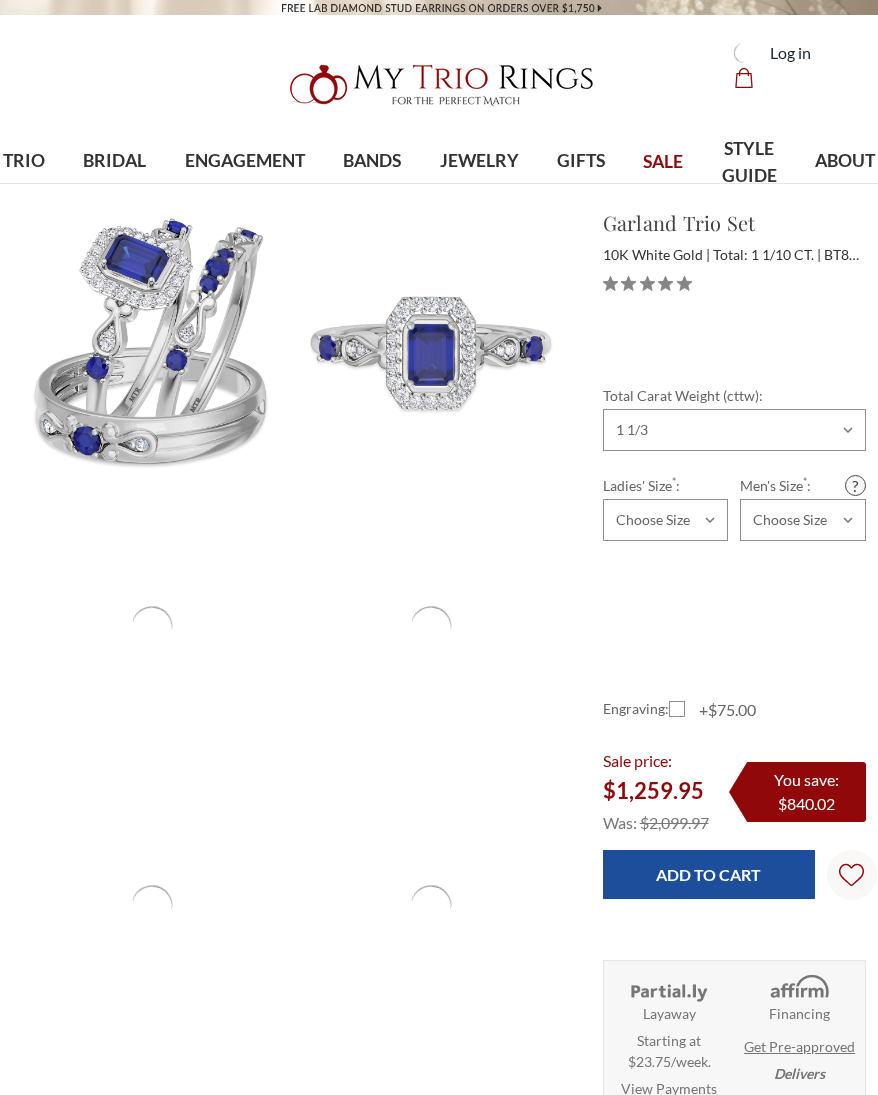 select on "18367499" 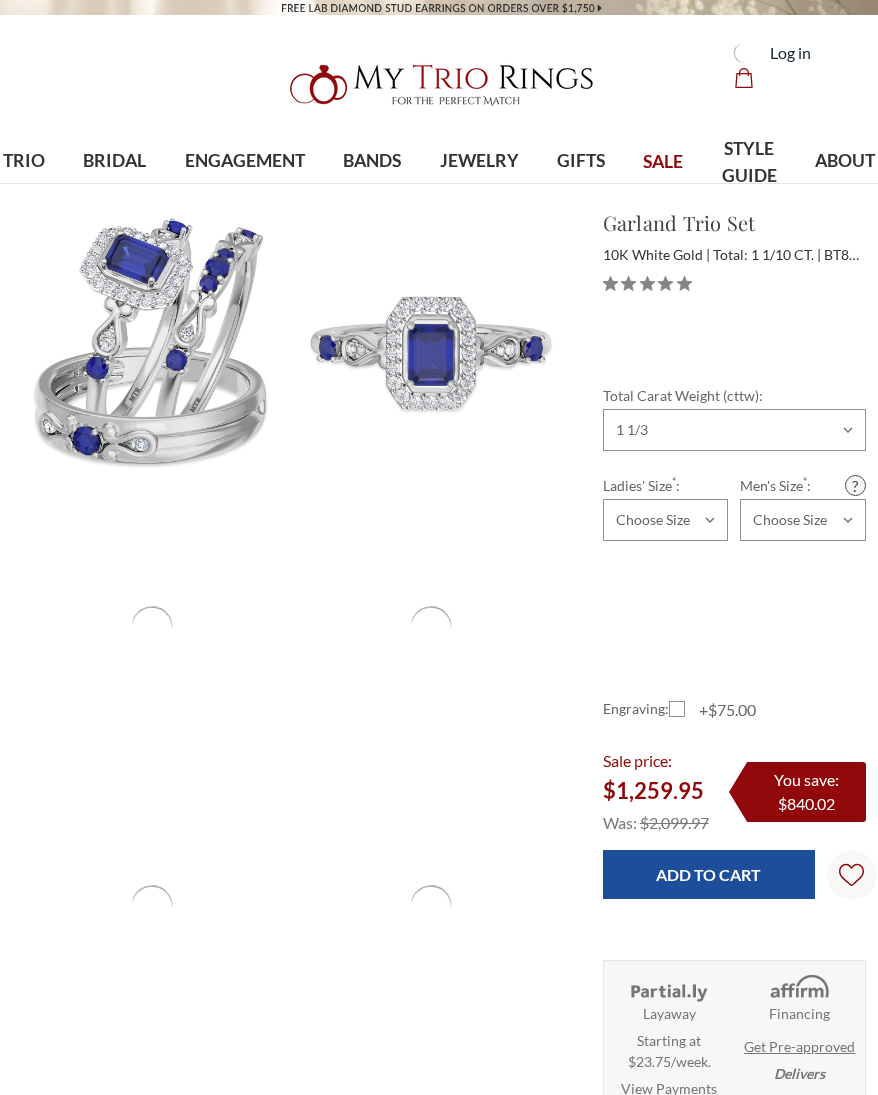 scroll, scrollTop: 0, scrollLeft: 0, axis: both 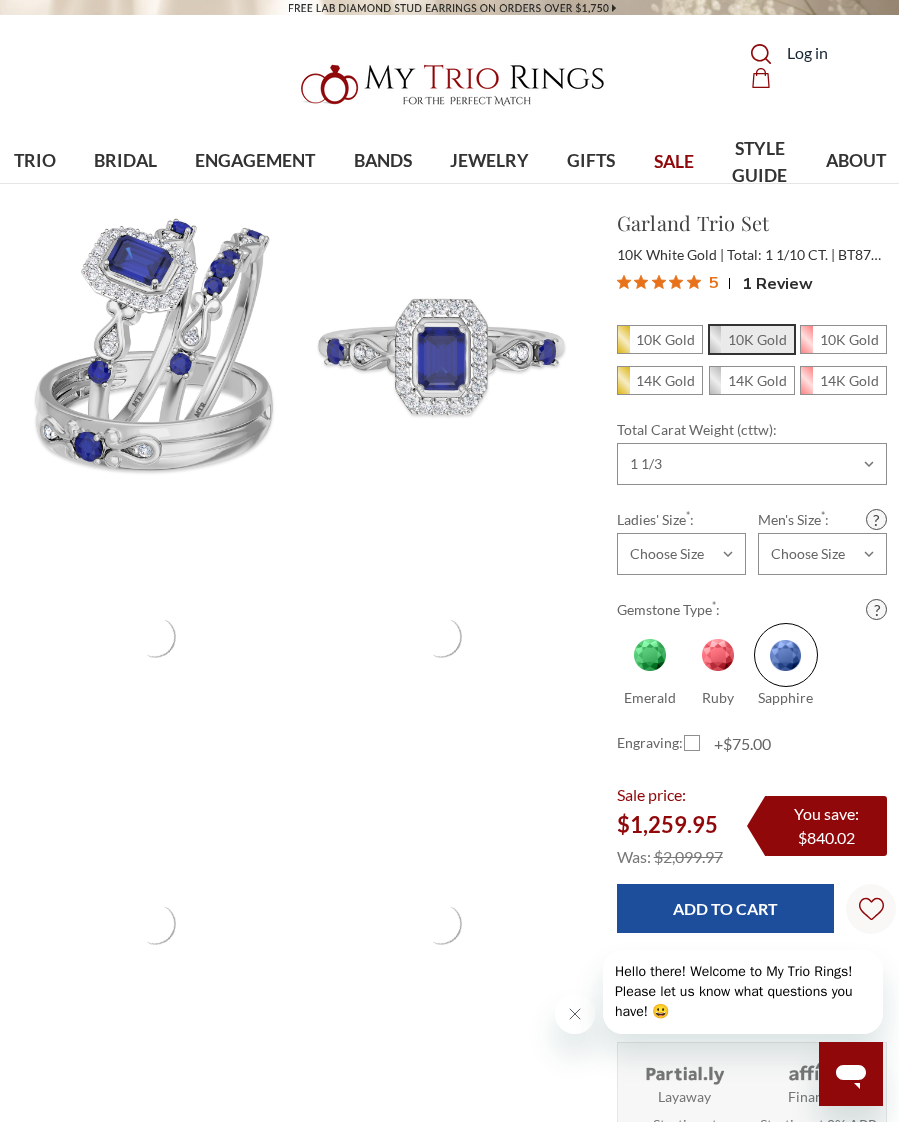 click at bounding box center [155, 351] 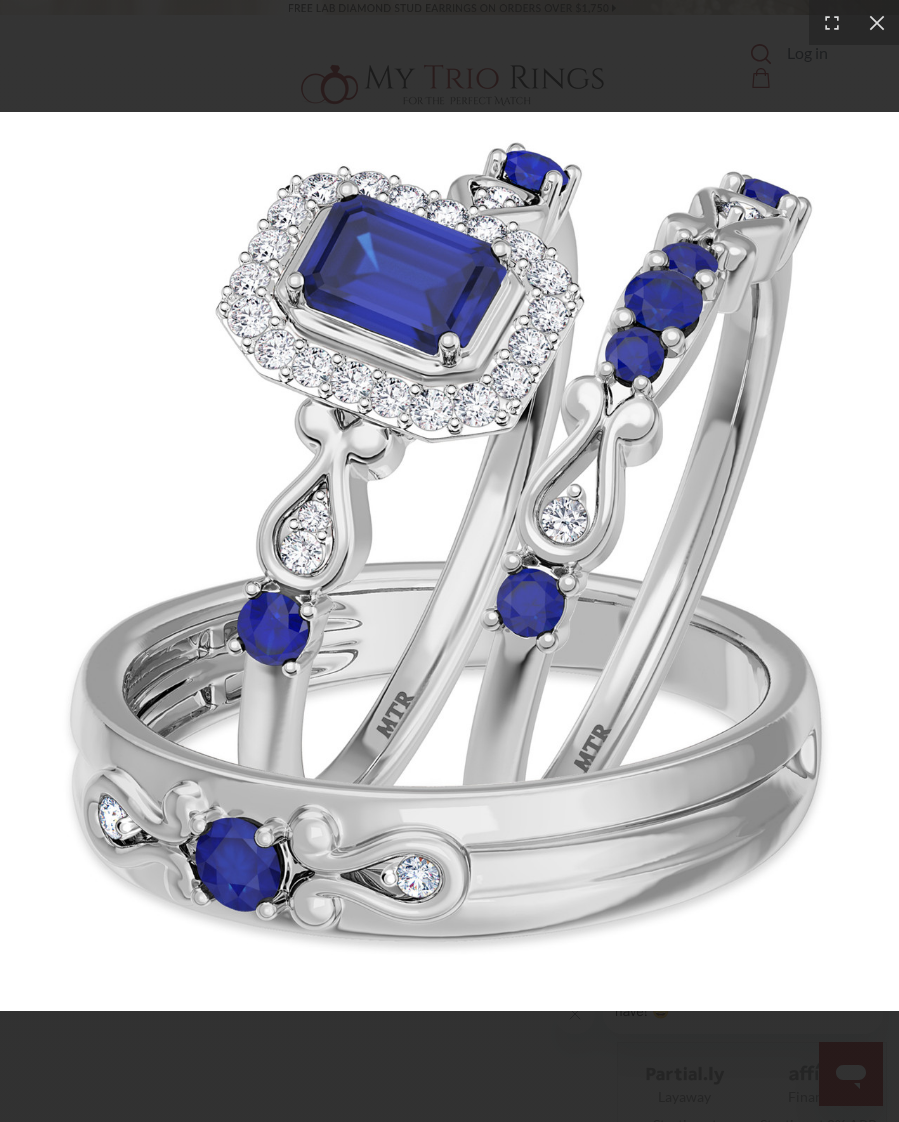 click at bounding box center [449, 561] 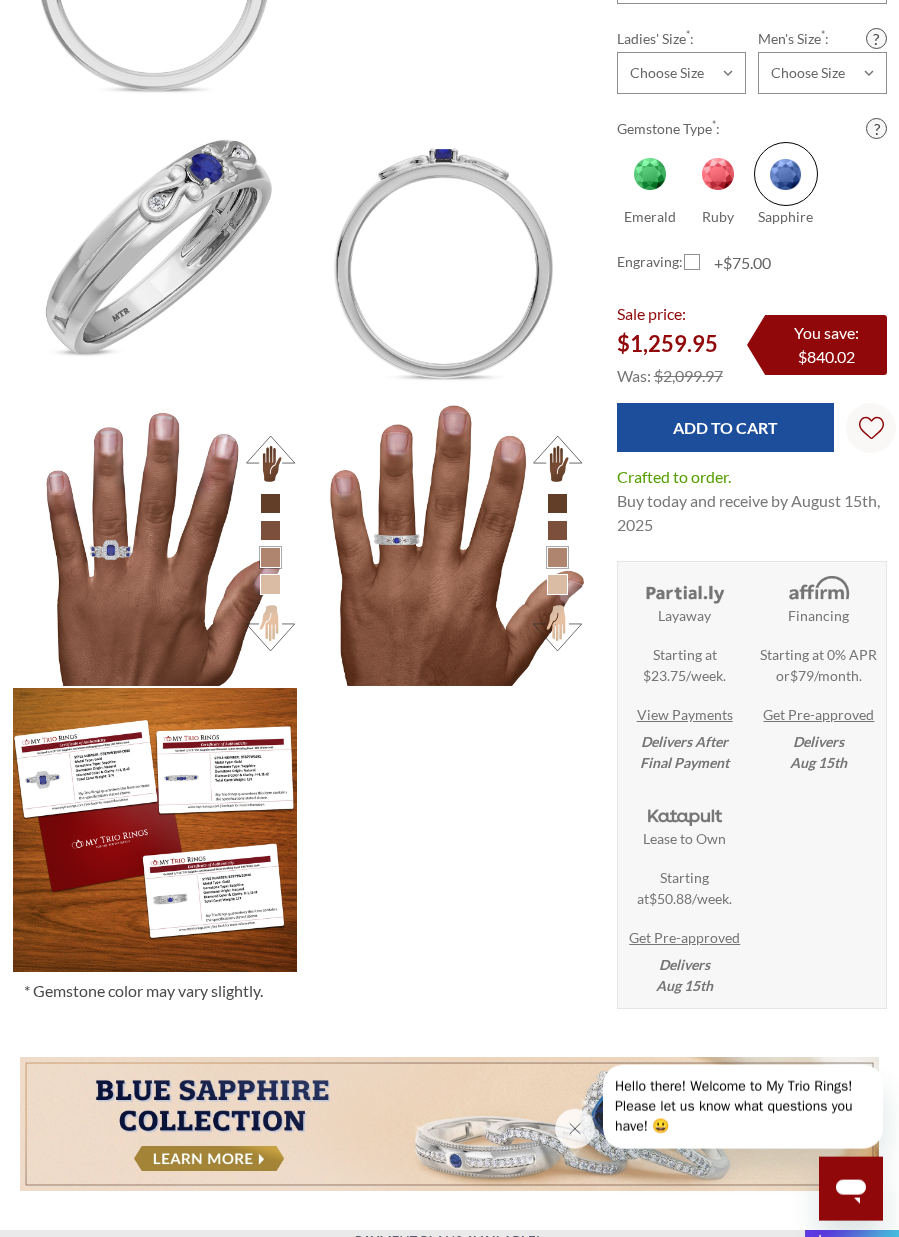 scroll, scrollTop: 1240, scrollLeft: 0, axis: vertical 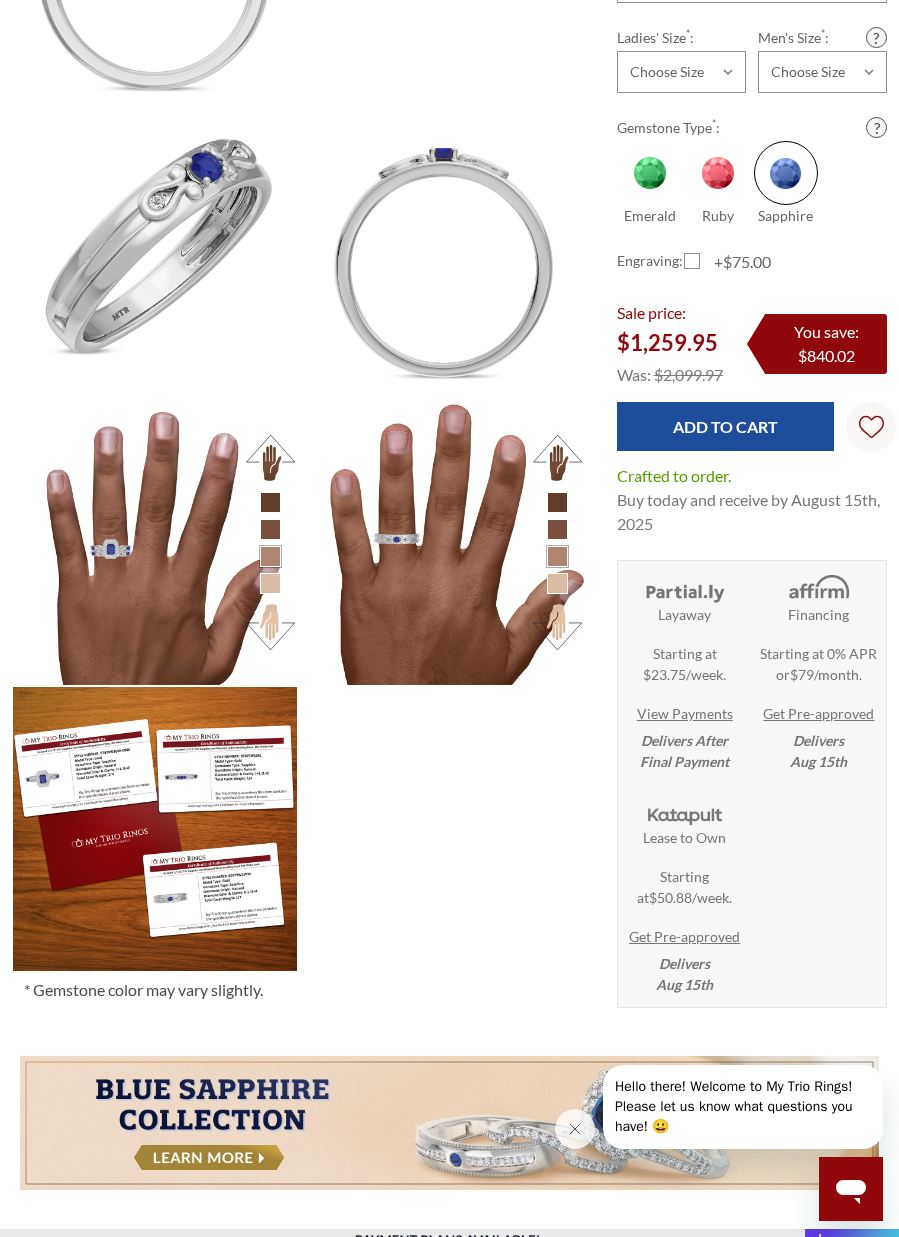 click at bounding box center [270, 583] 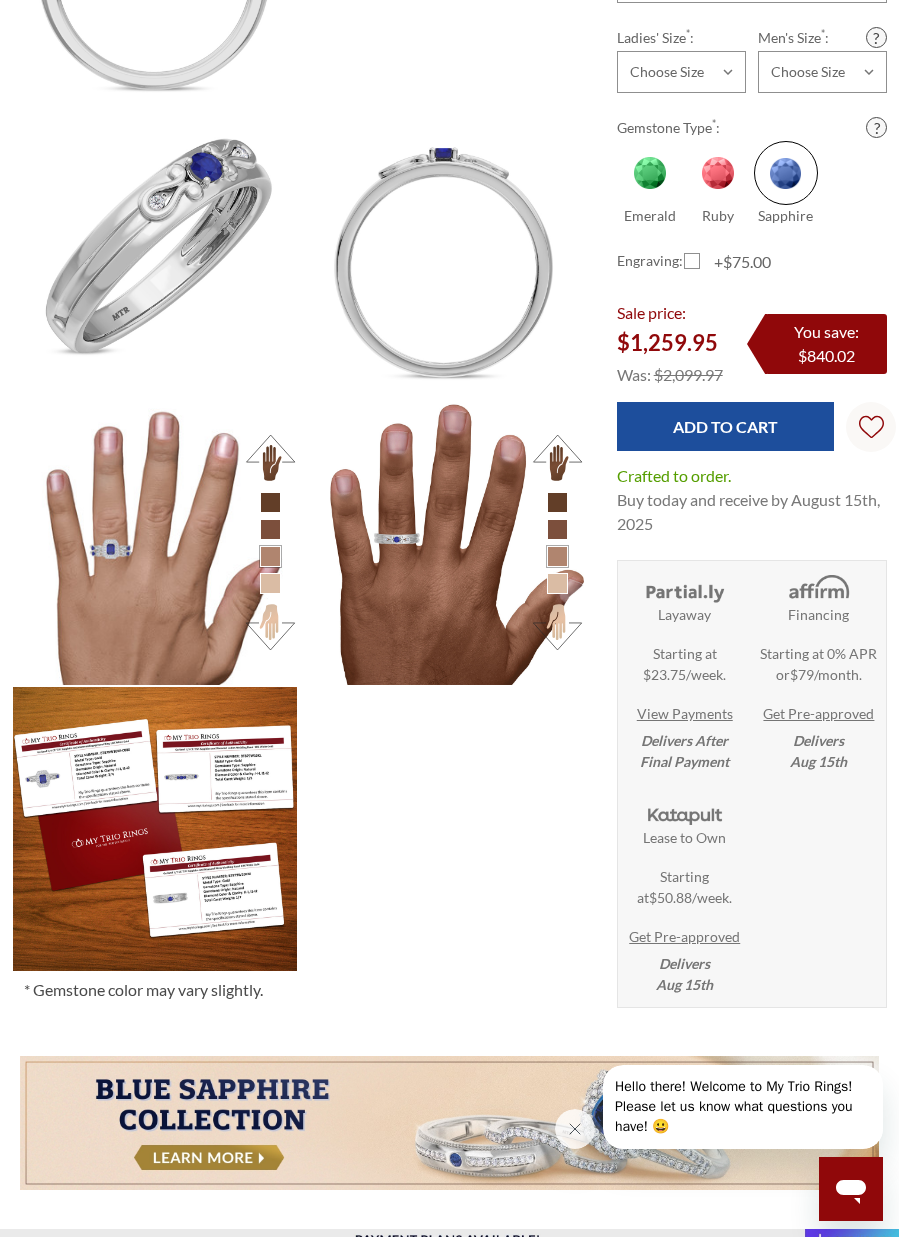 click at bounding box center [270, 627] 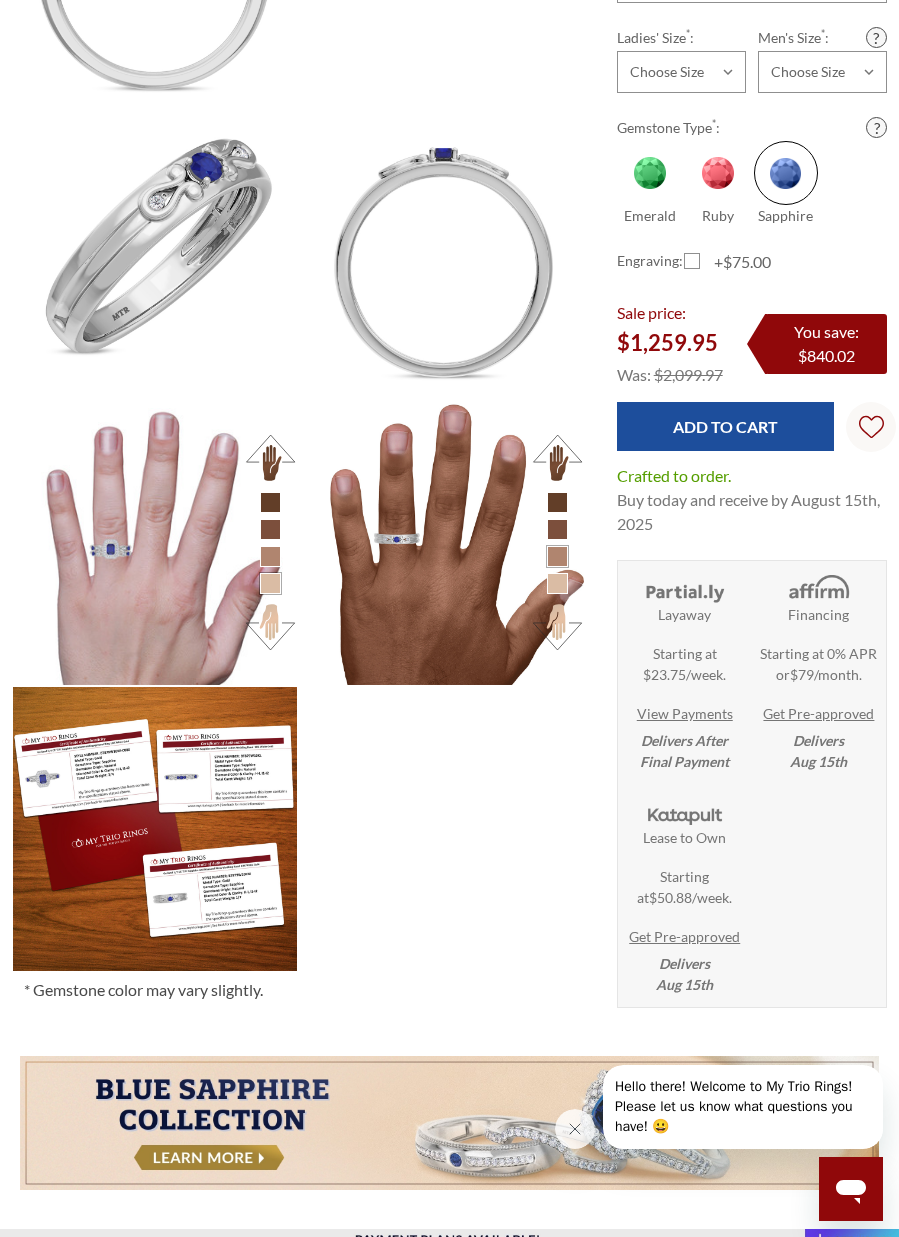 click at bounding box center (557, 627) 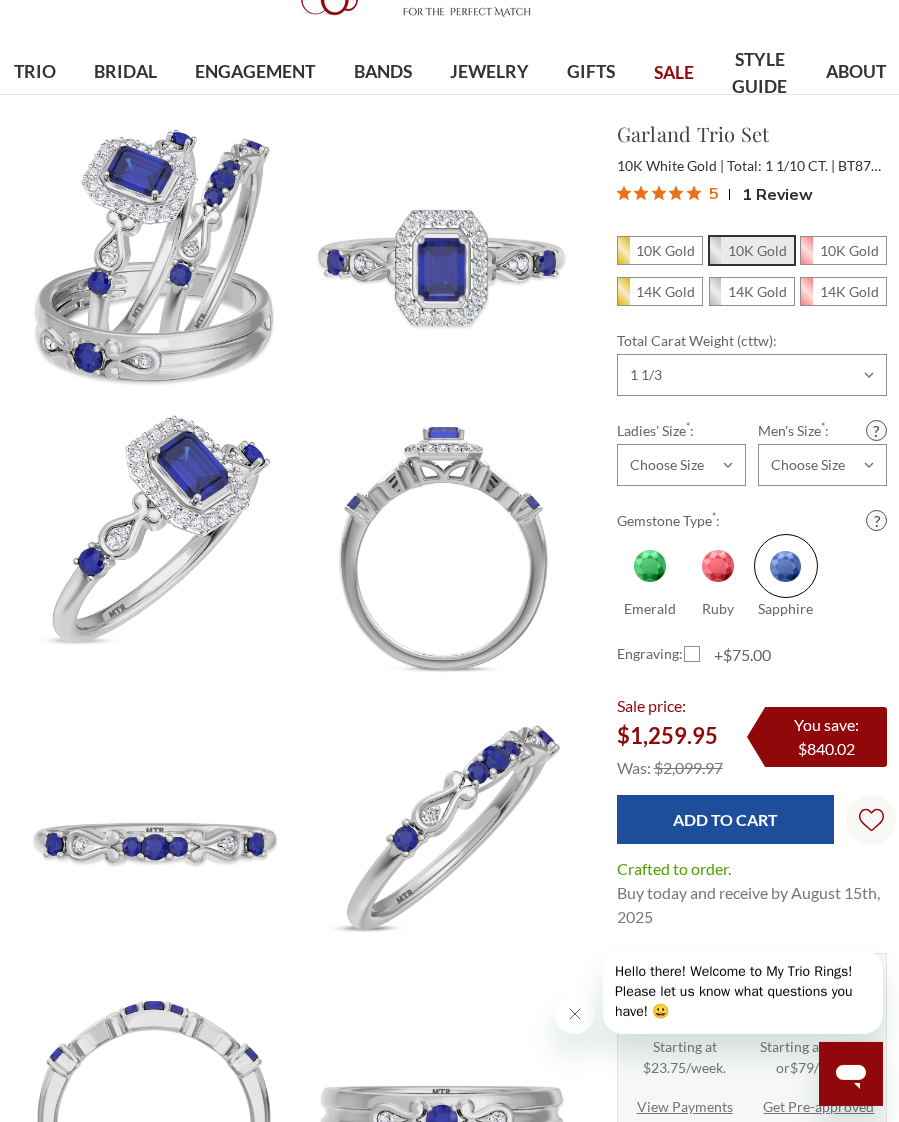 scroll, scrollTop: 90, scrollLeft: 0, axis: vertical 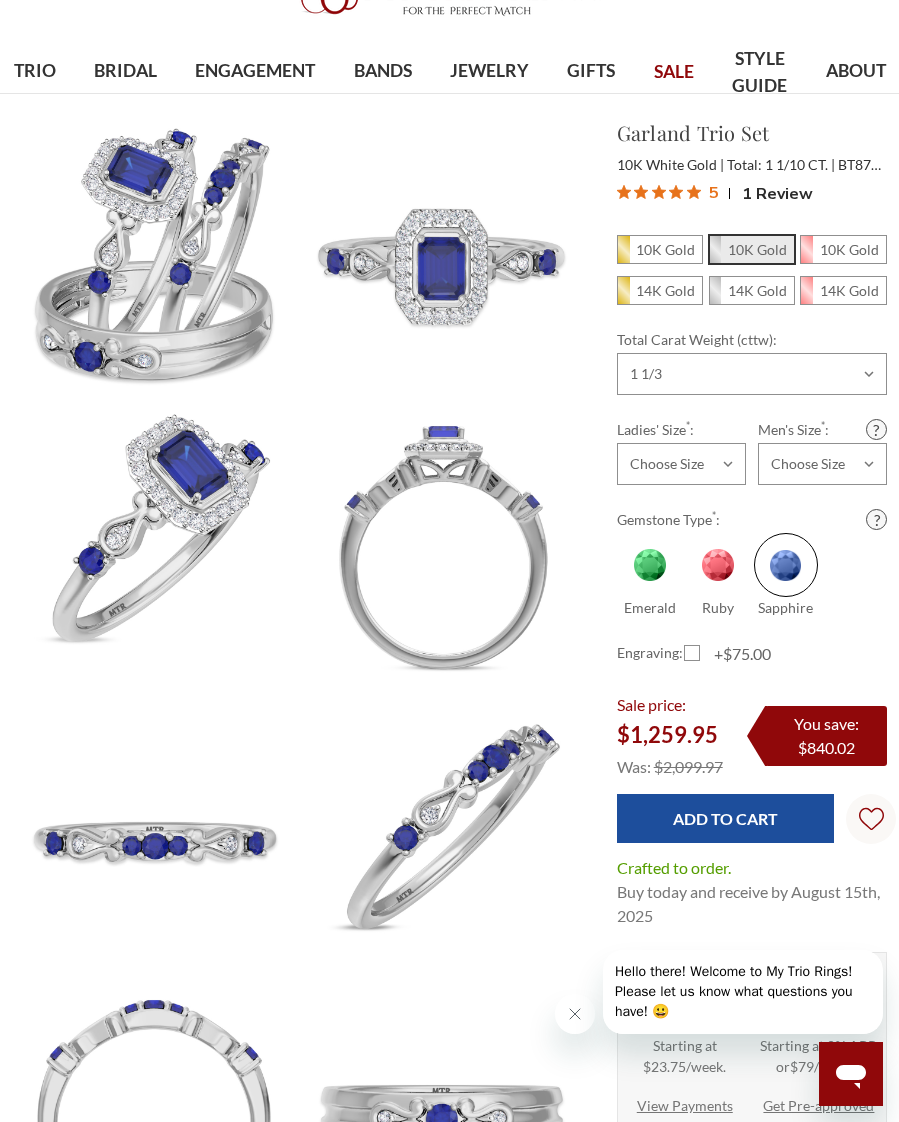 click on "10K  Gold" at bounding box center (849, 249) 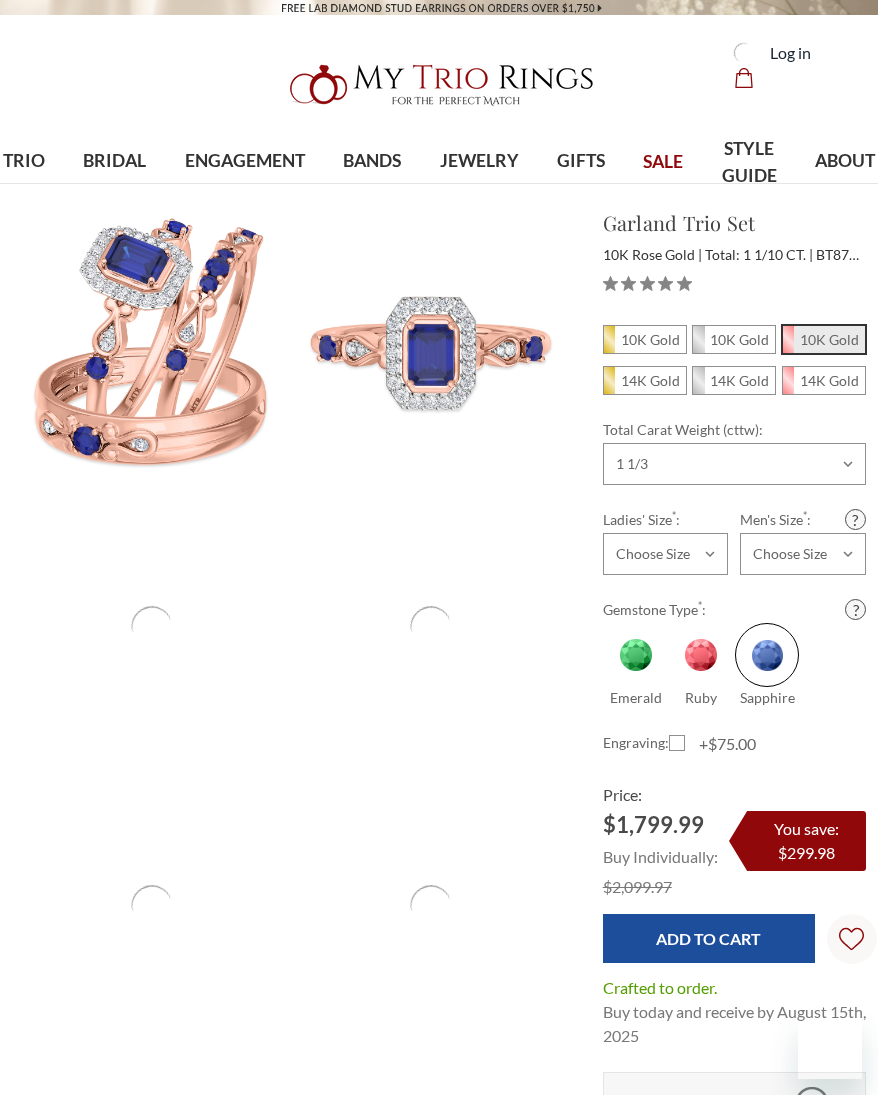 select on "18452368" 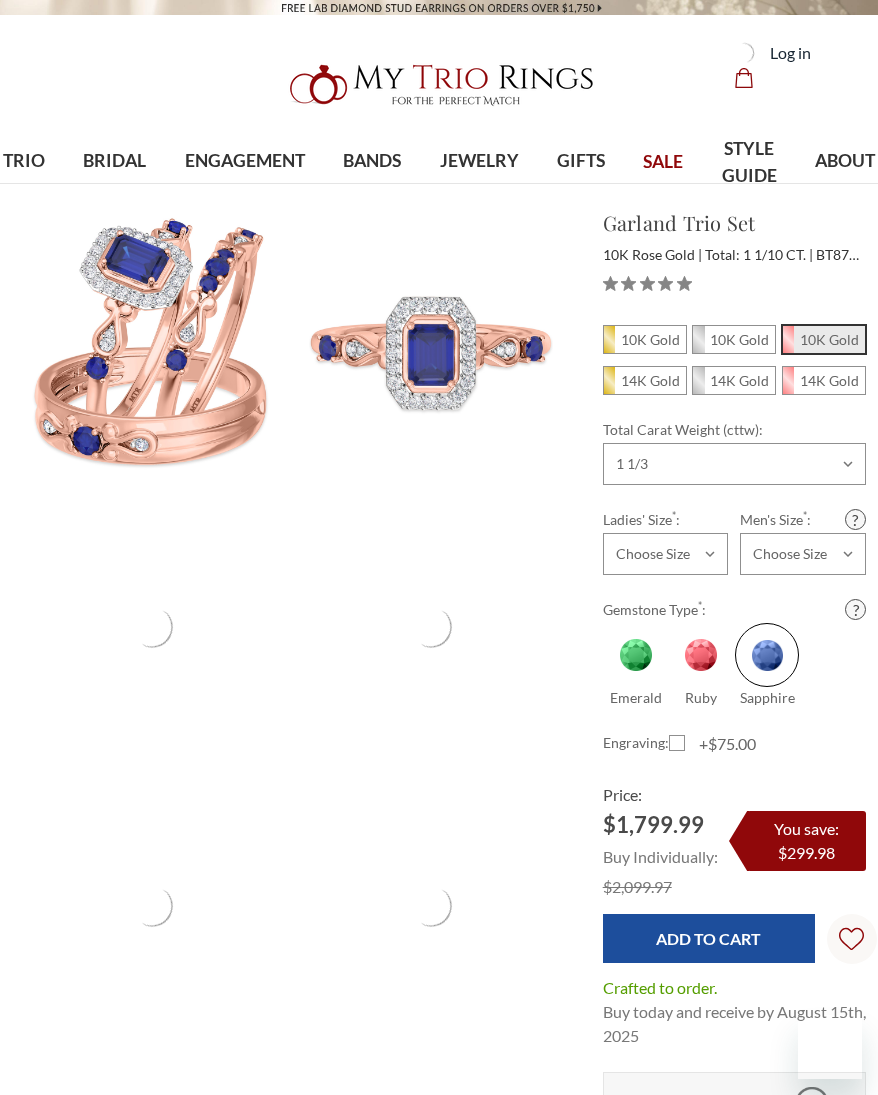 scroll, scrollTop: 0, scrollLeft: 0, axis: both 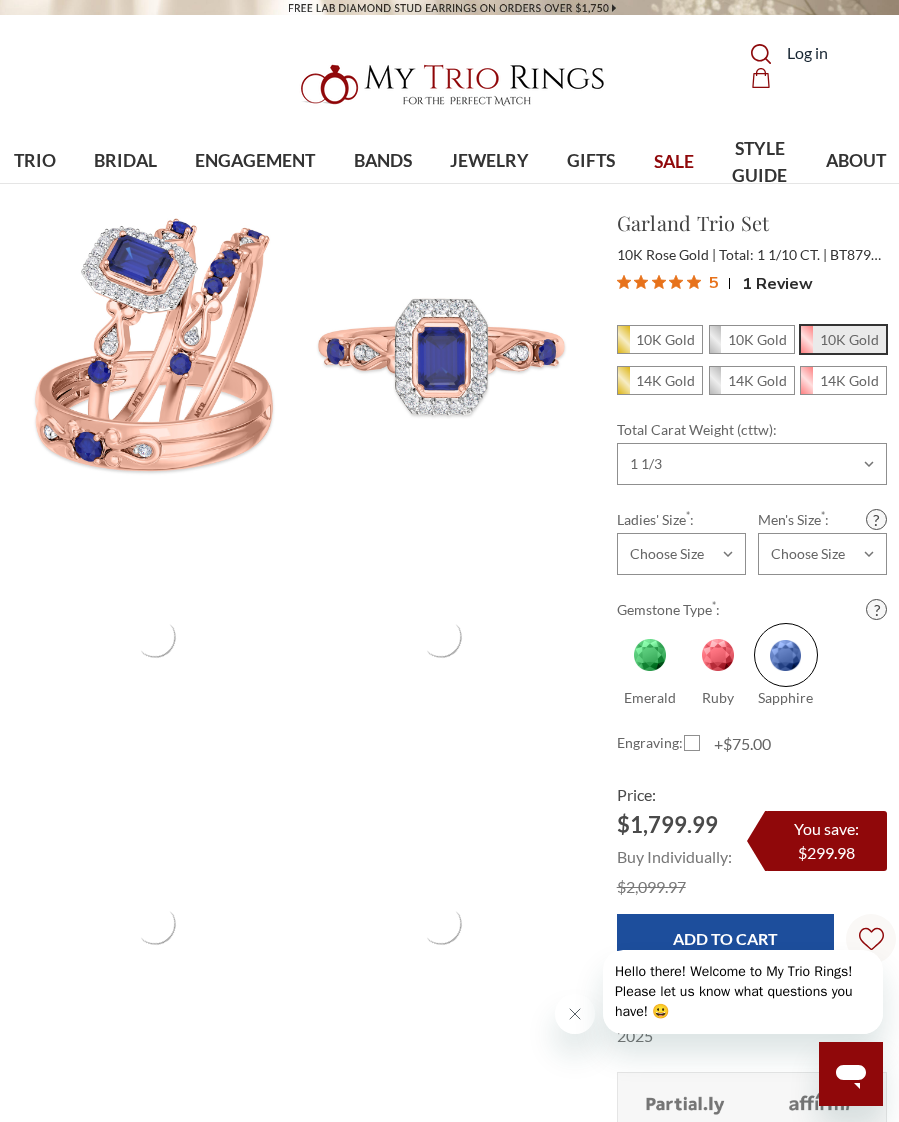 click on "10K  Gold" at bounding box center (752, 339) 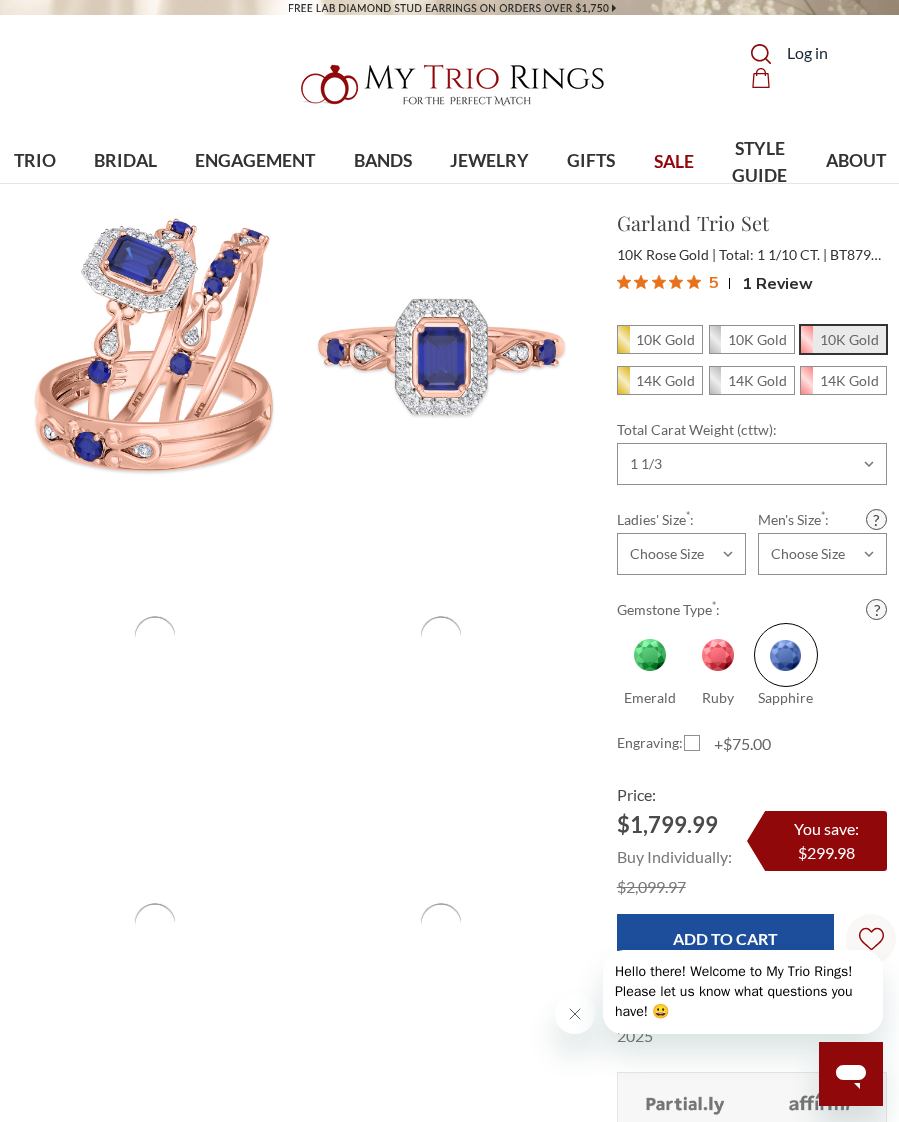 click on "10K  Gold" at bounding box center (717, 345) 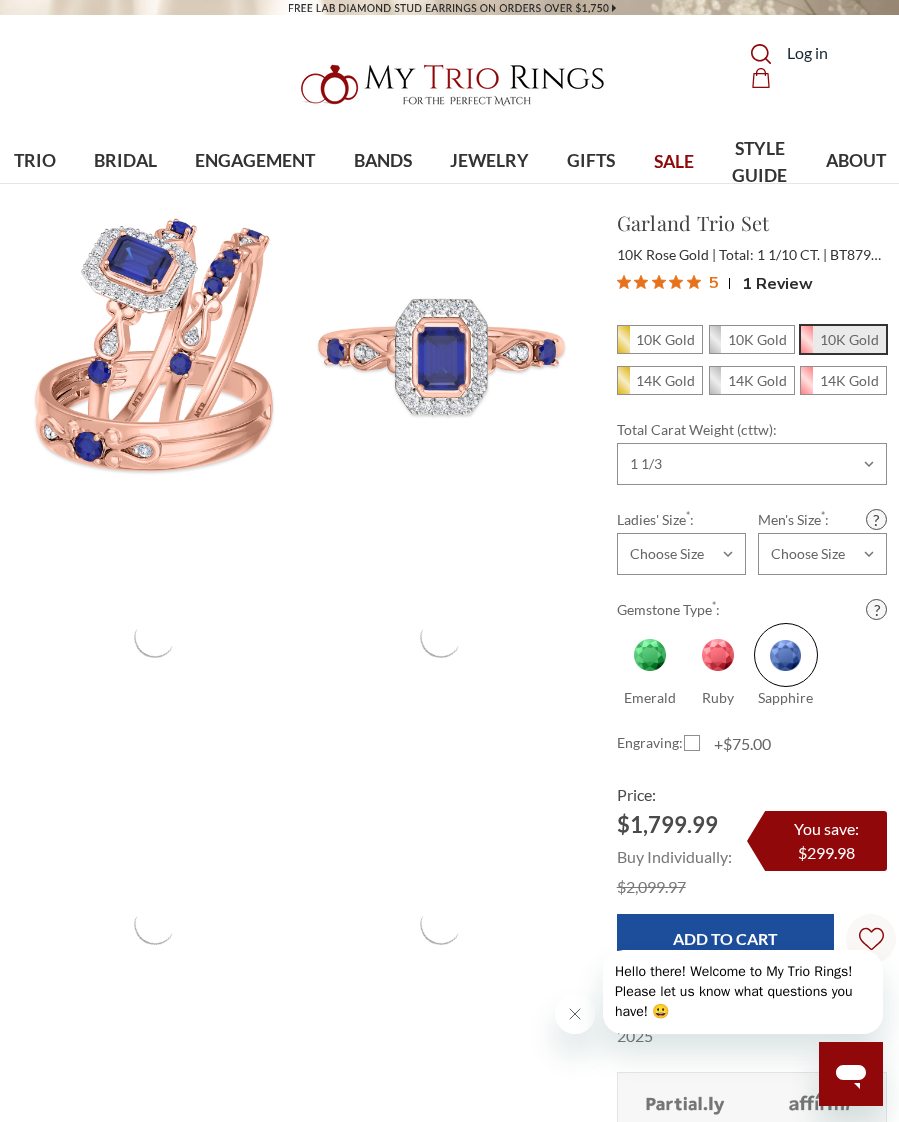 radio on "true" 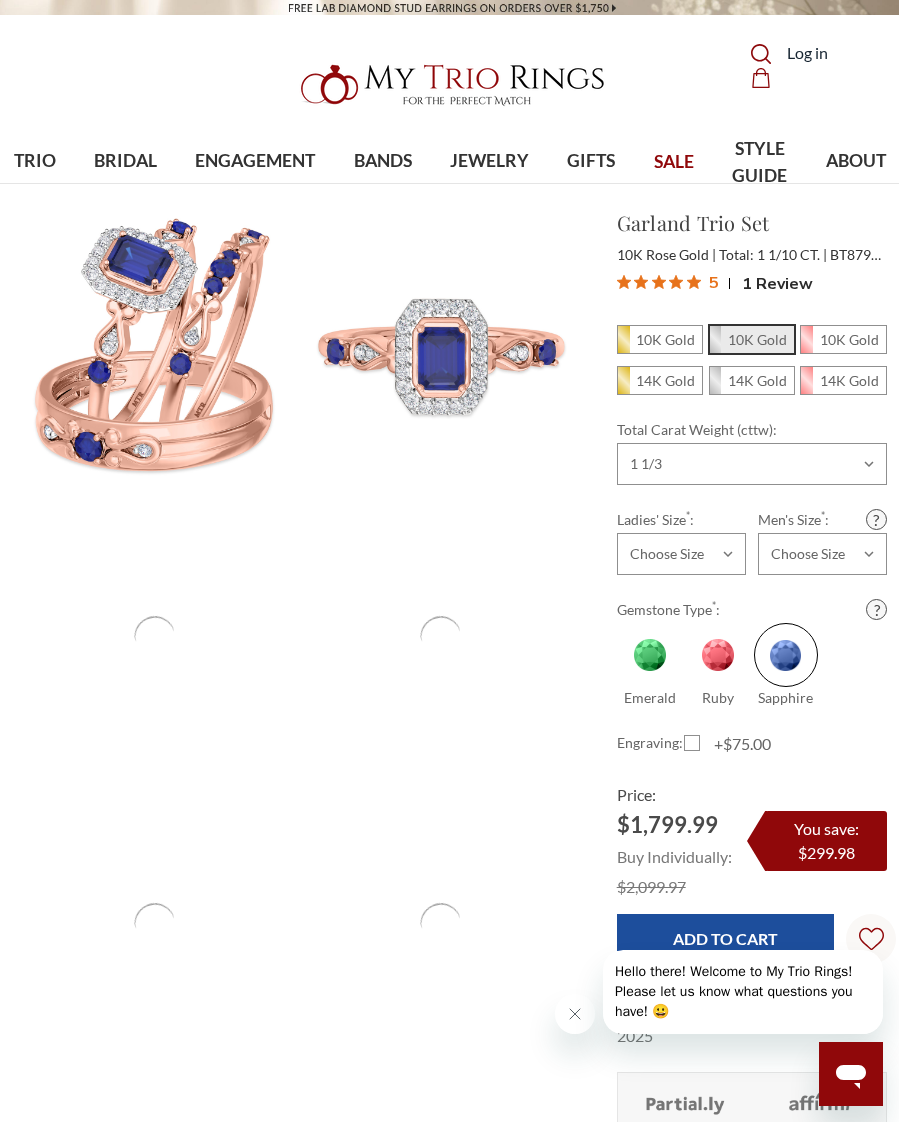 click on "10K  Gold" at bounding box center (757, 339) 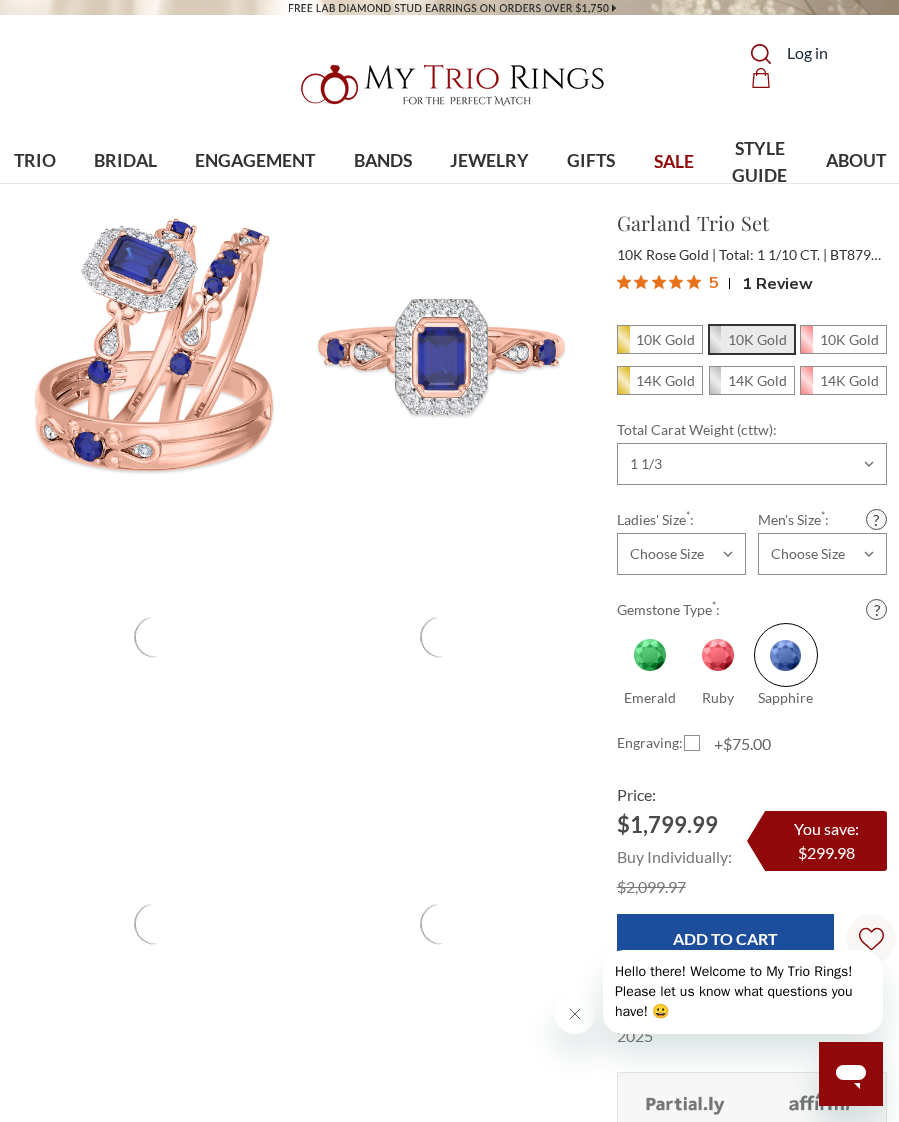 click on "10K  Gold" at bounding box center (717, 345) 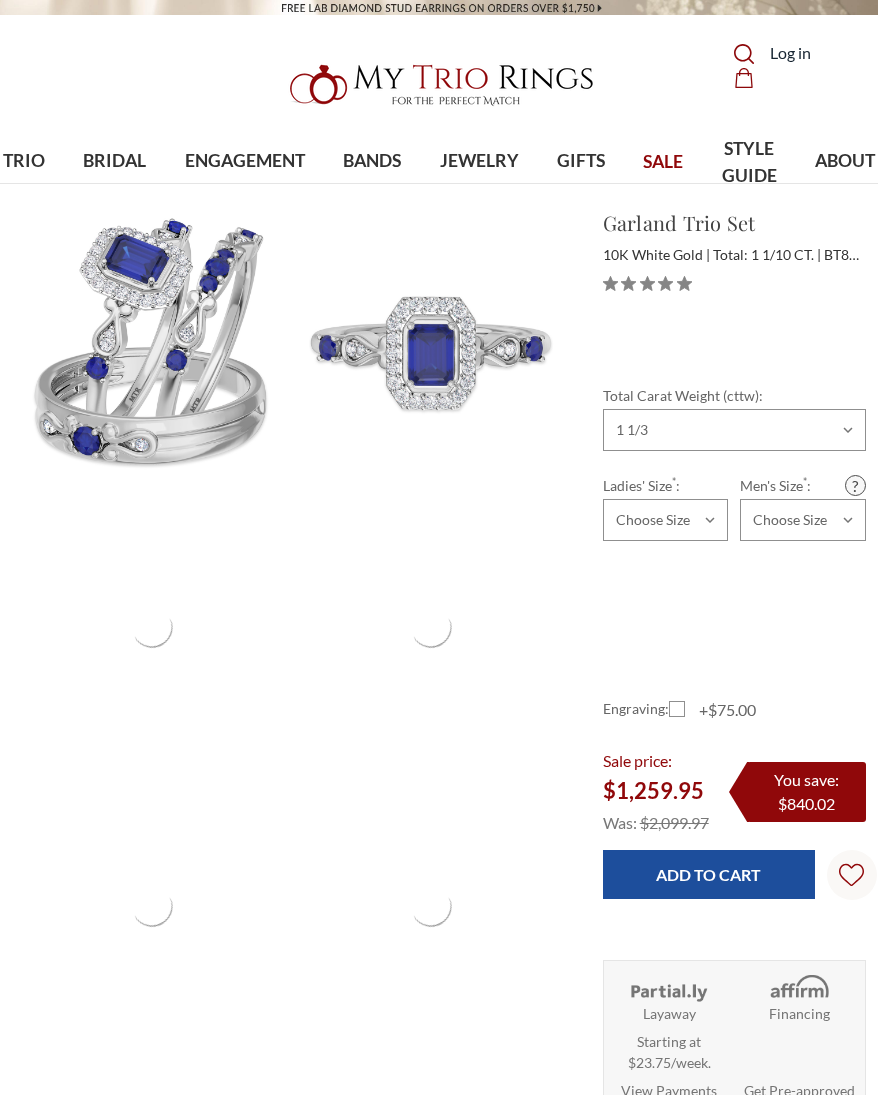 select on "18367499" 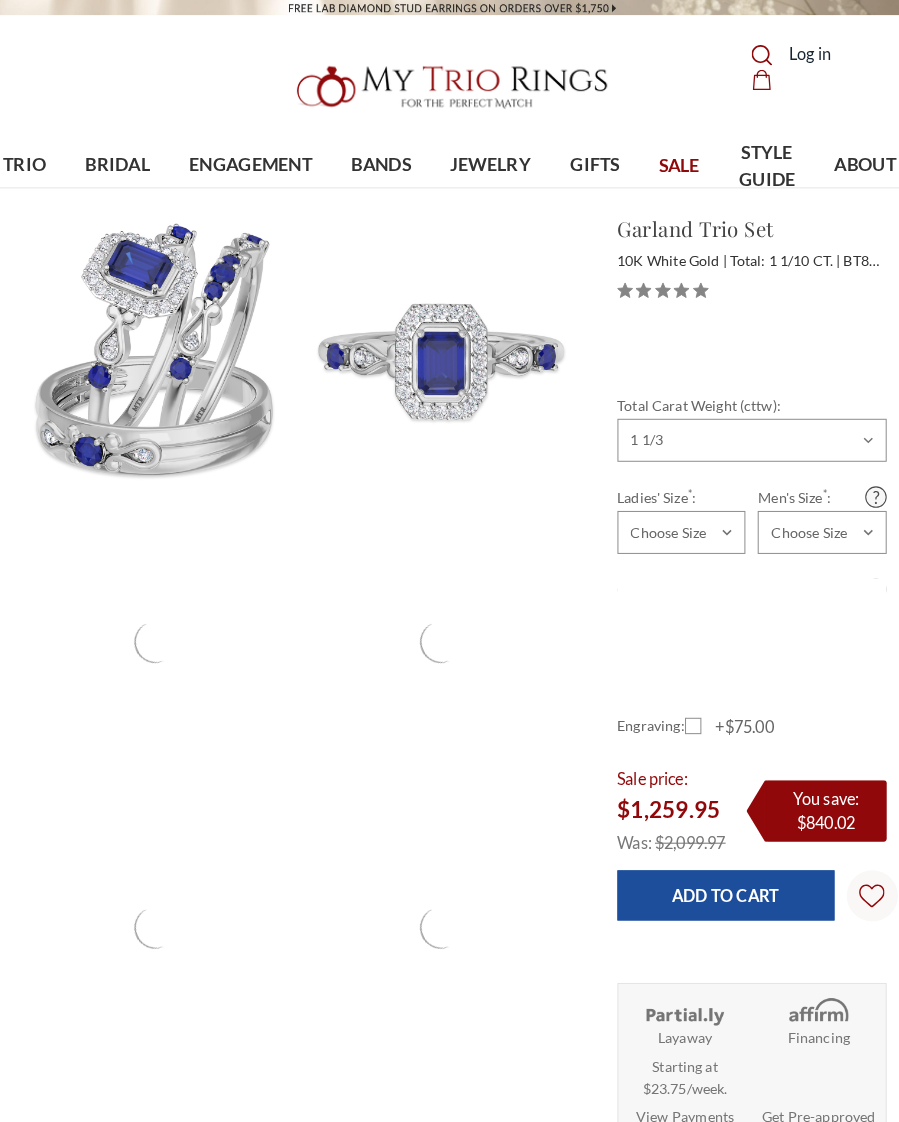 scroll, scrollTop: 0, scrollLeft: 0, axis: both 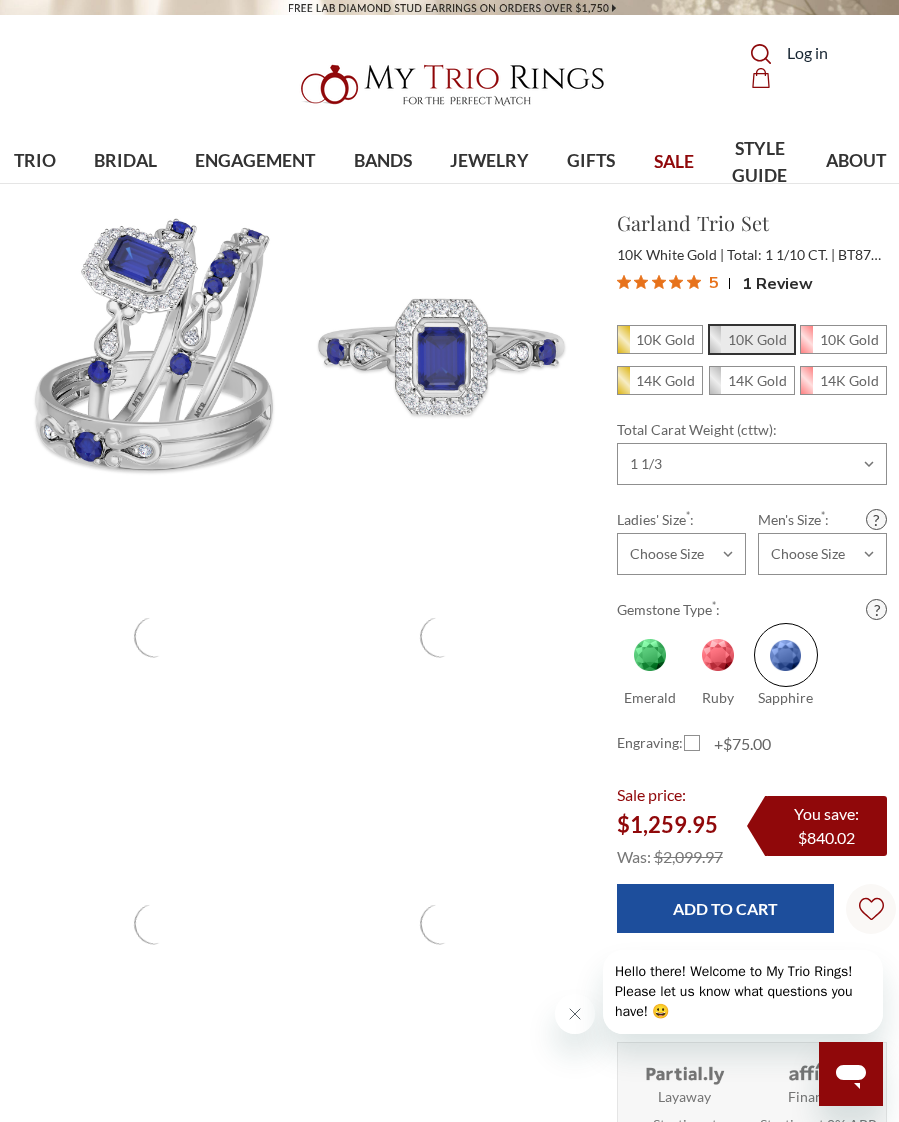 click on "10K  Gold" at bounding box center (665, 339) 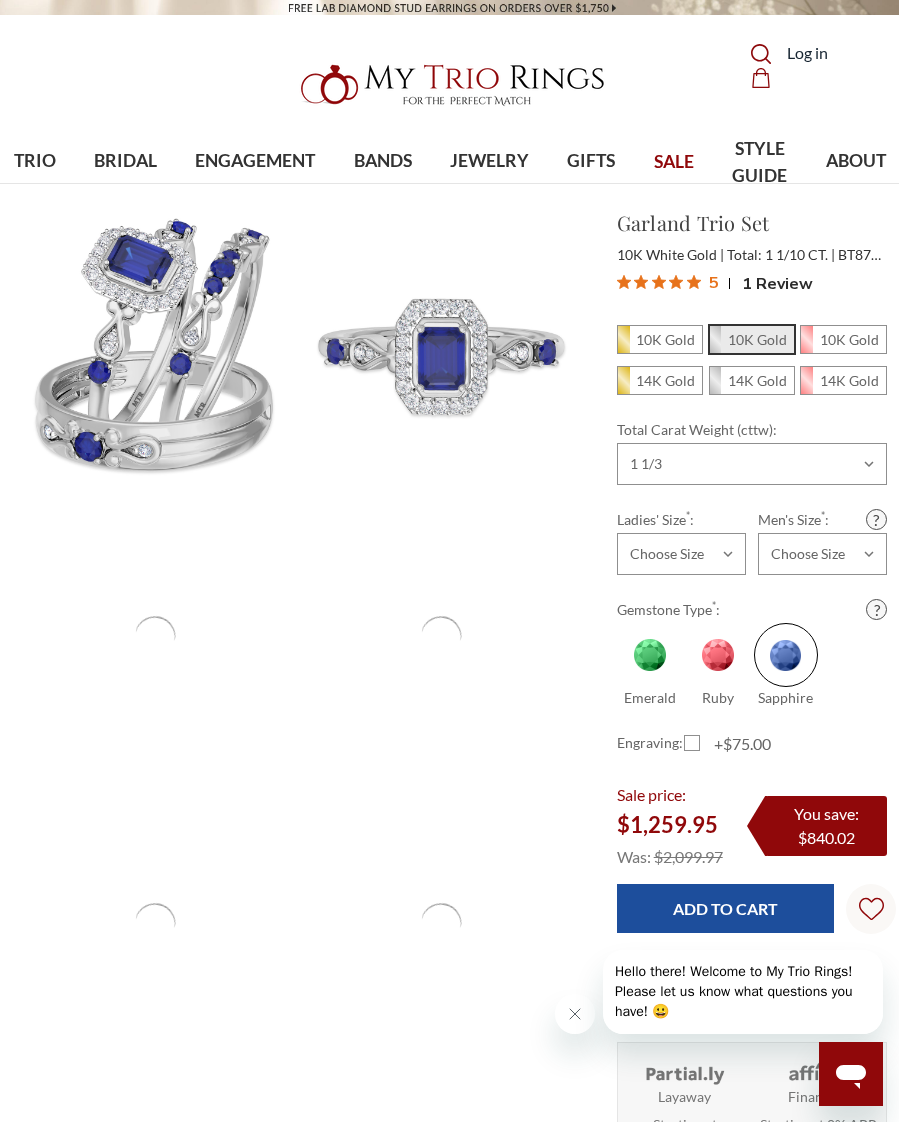 click on "10K  Gold" at bounding box center (625, 345) 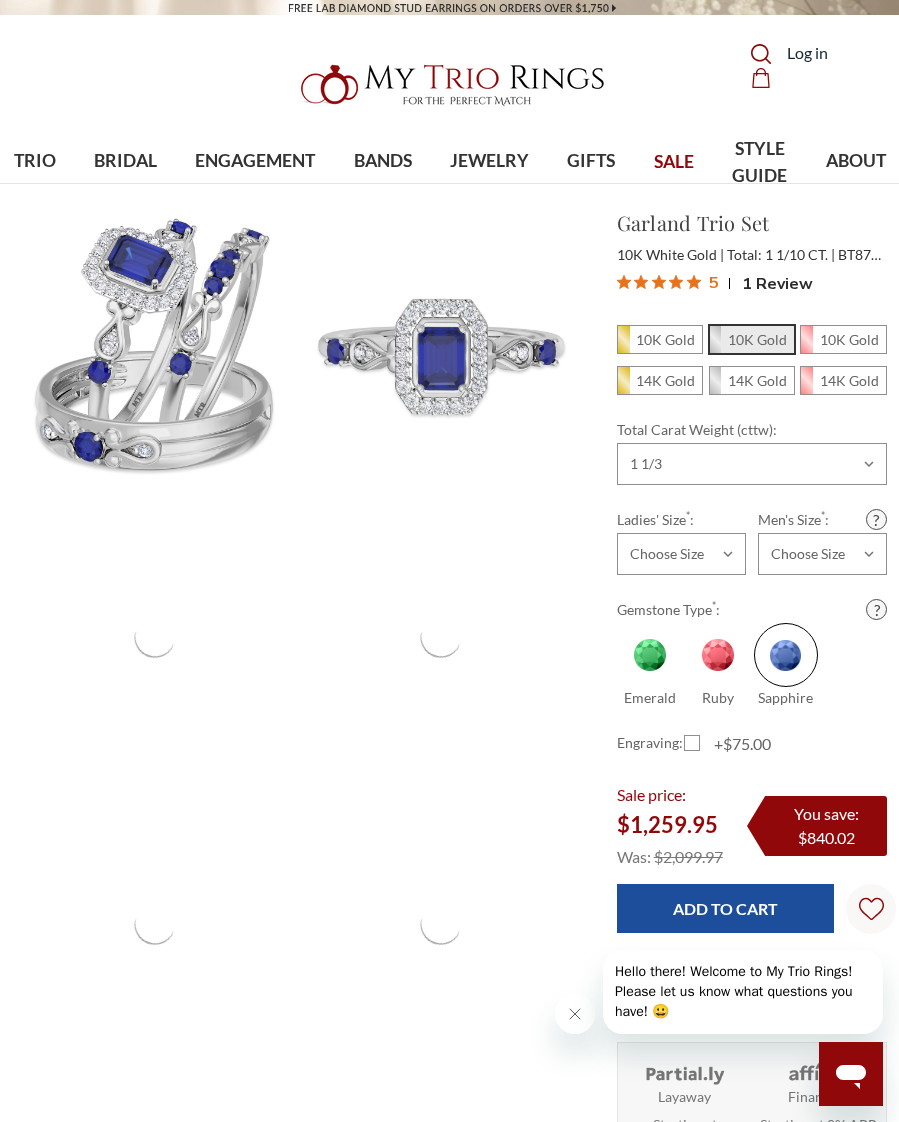 radio on "true" 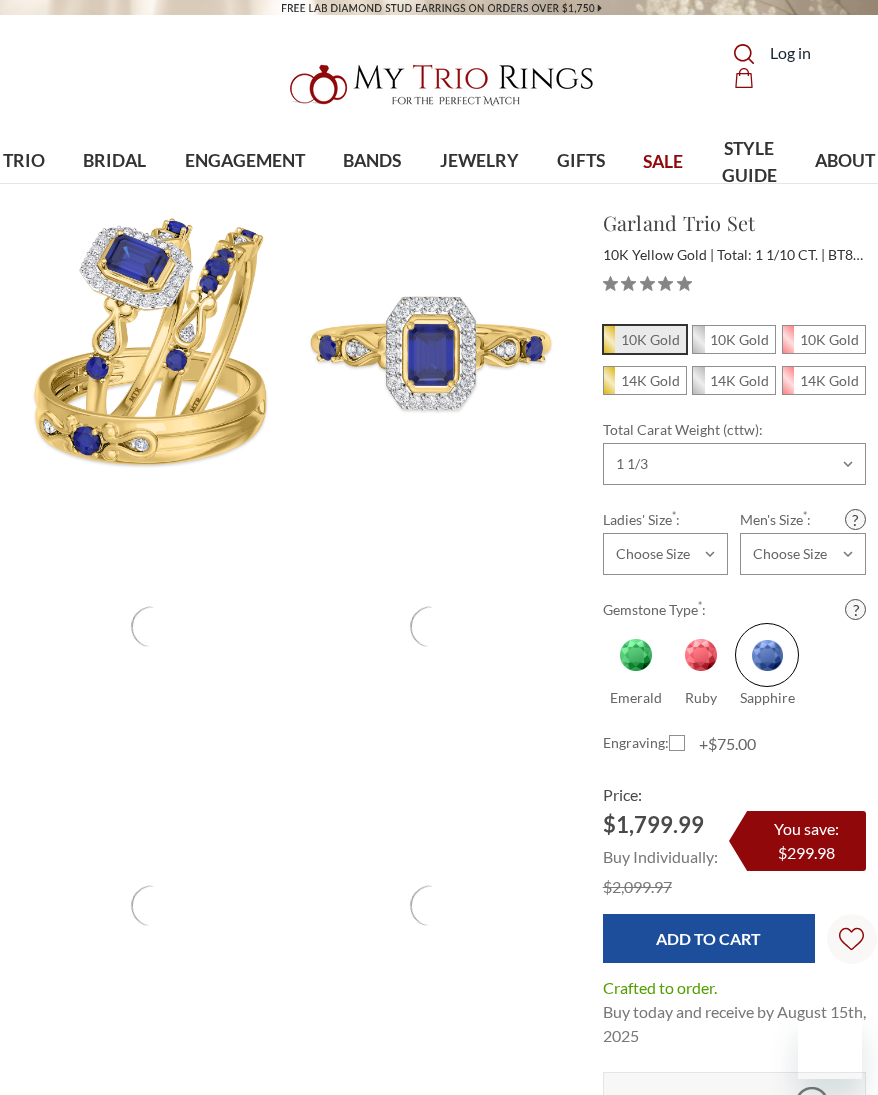select on "18456138" 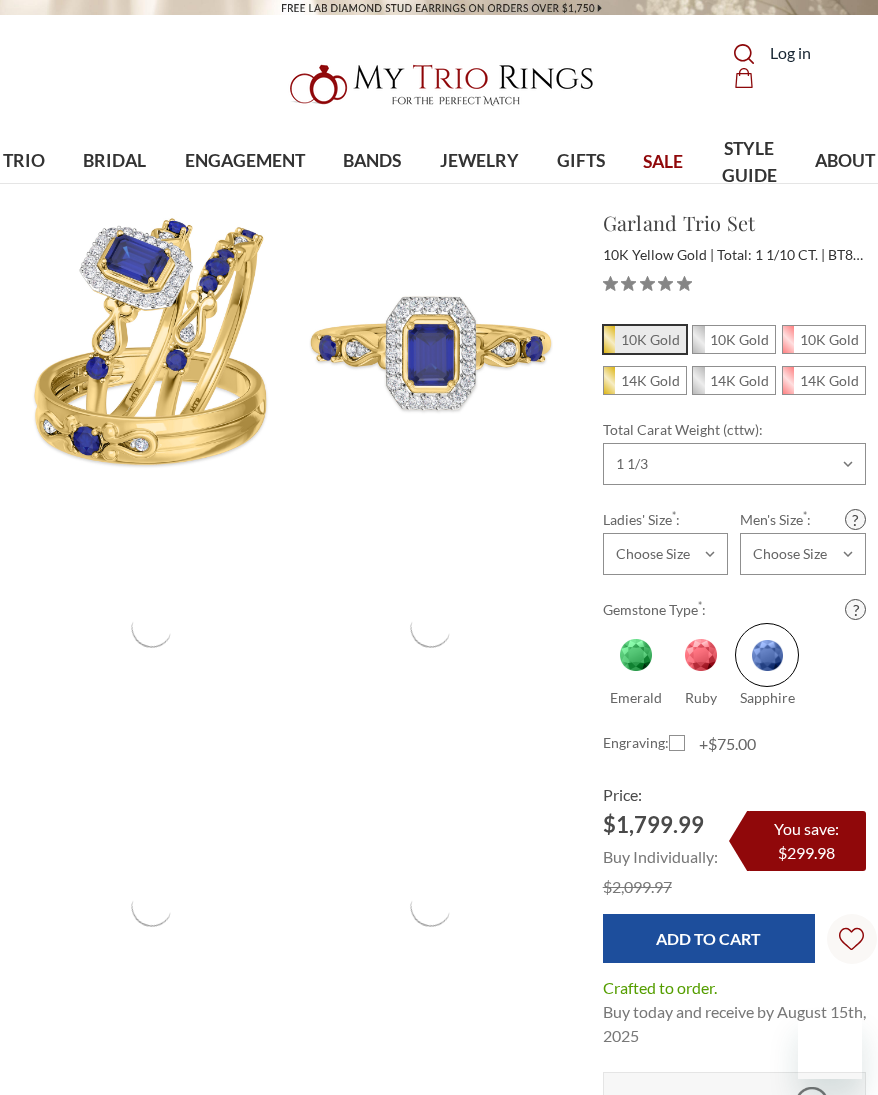 scroll, scrollTop: 0, scrollLeft: 0, axis: both 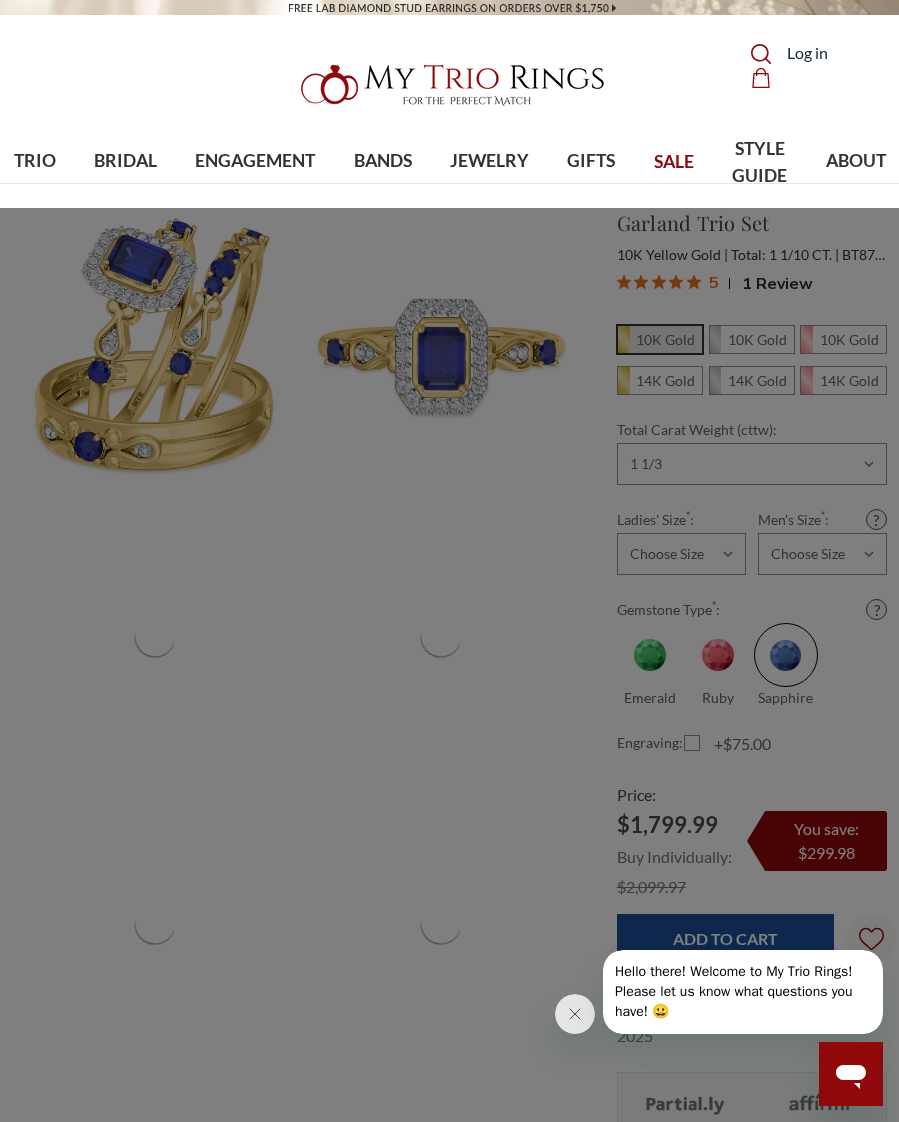 click on "Lab Diamonds" at bounding box center (164, 354) 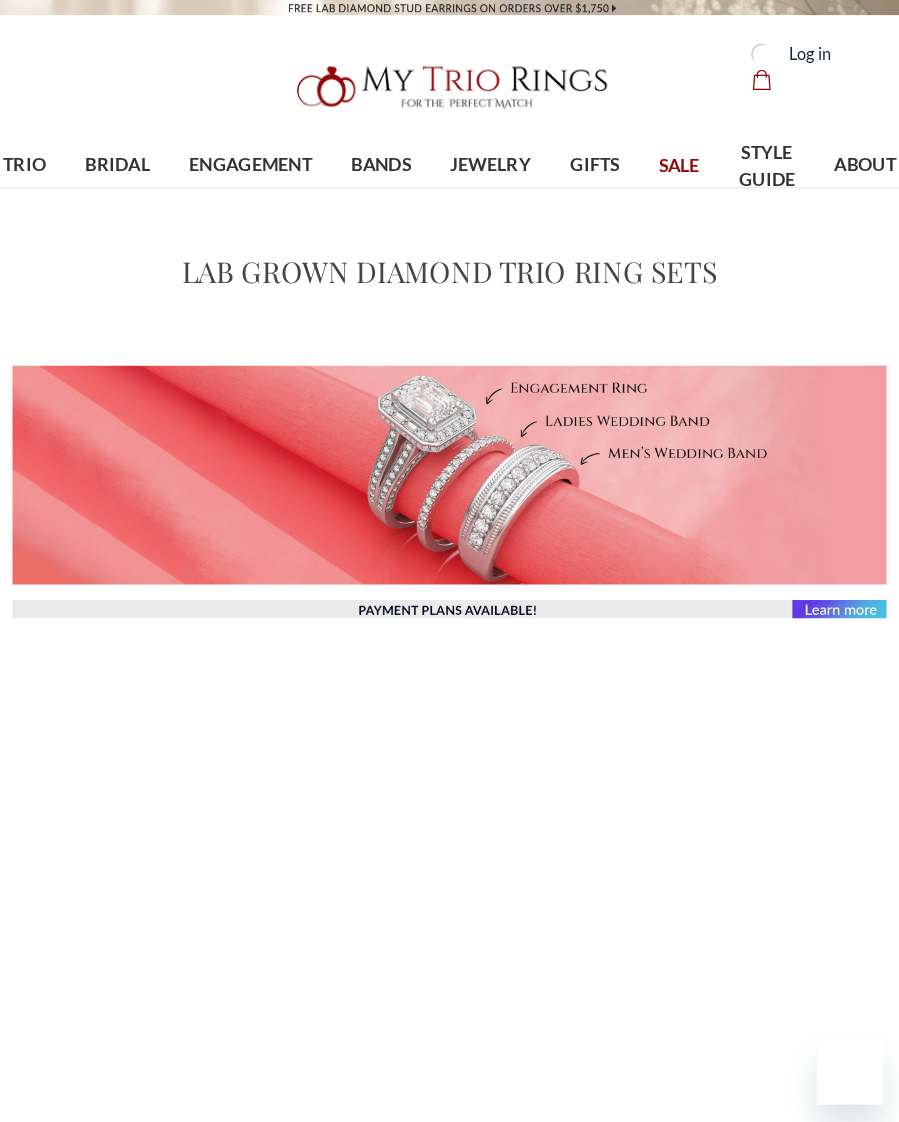 scroll, scrollTop: 0, scrollLeft: 0, axis: both 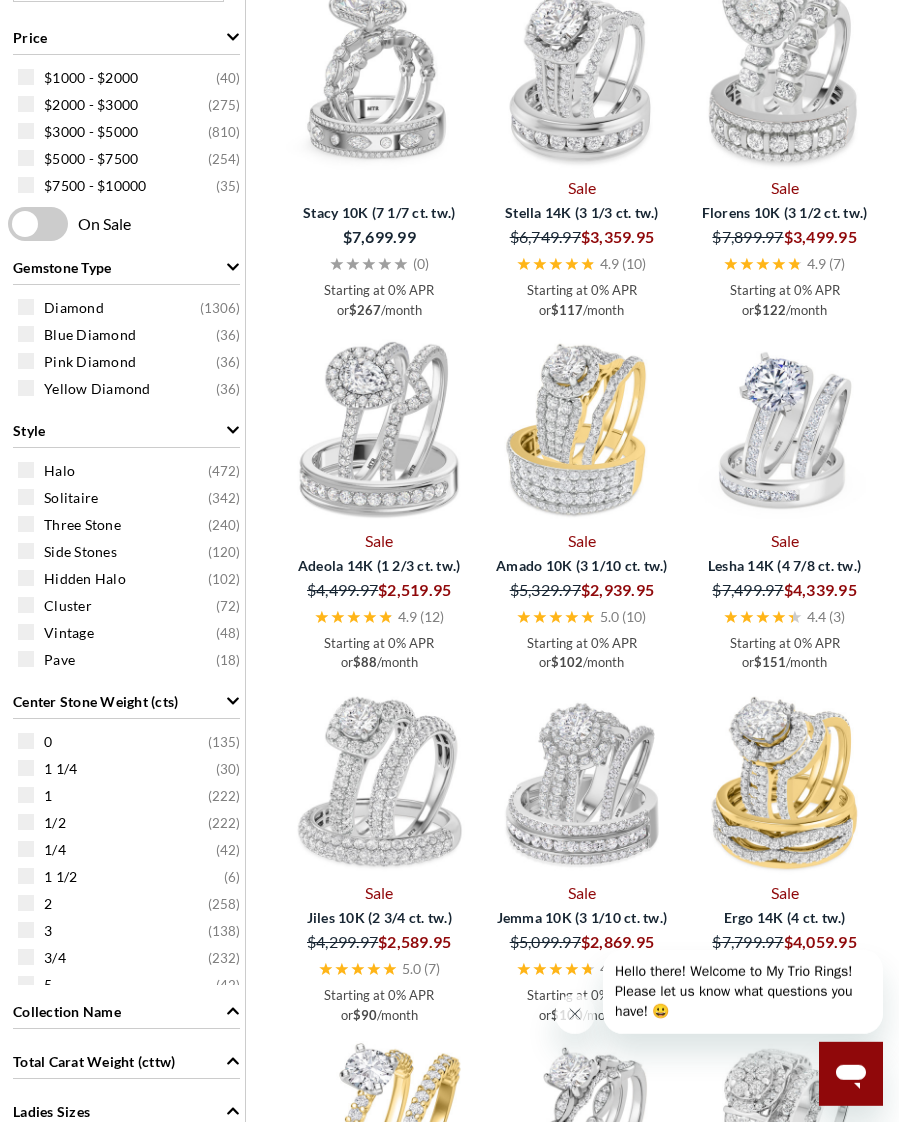 click at bounding box center [26, 470] 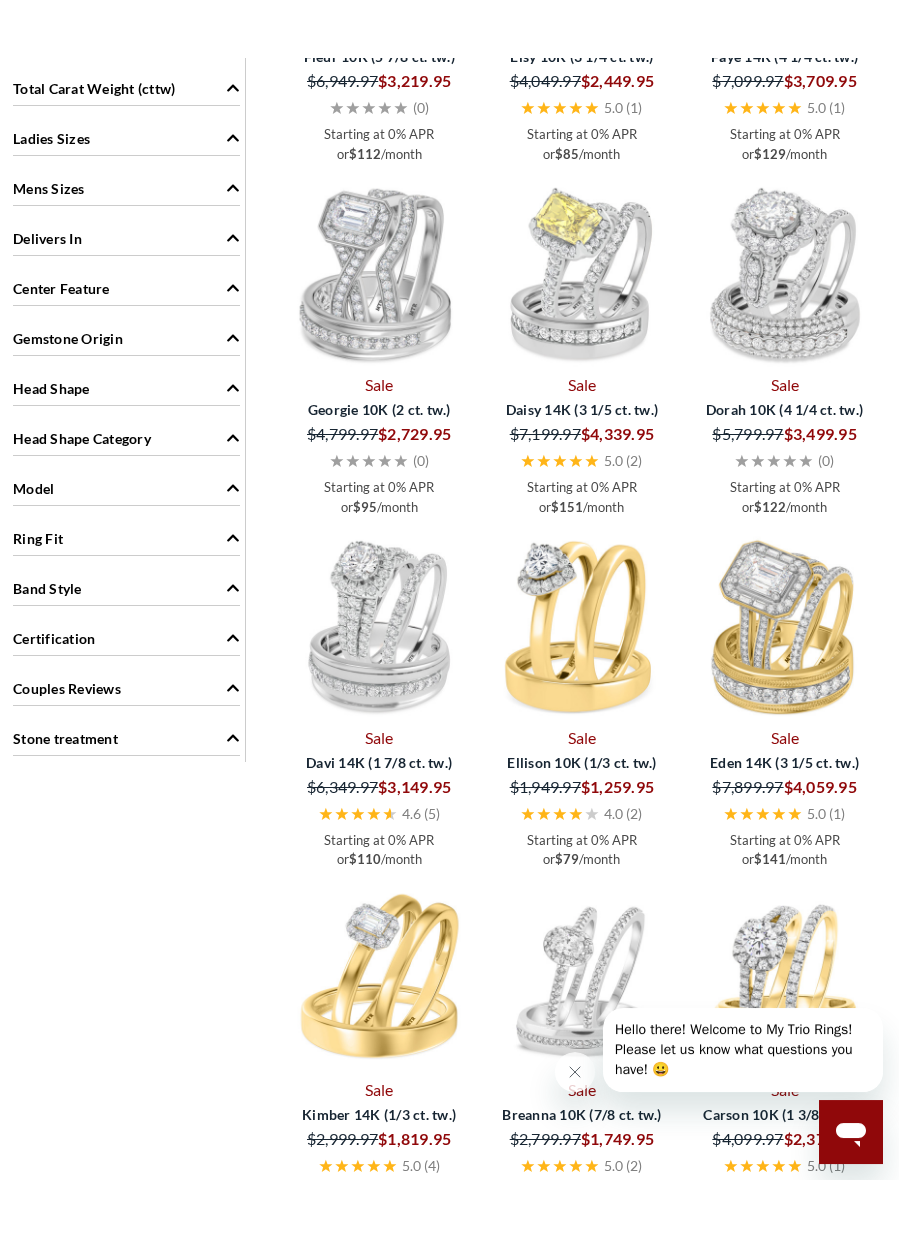 scroll, scrollTop: 1677, scrollLeft: 0, axis: vertical 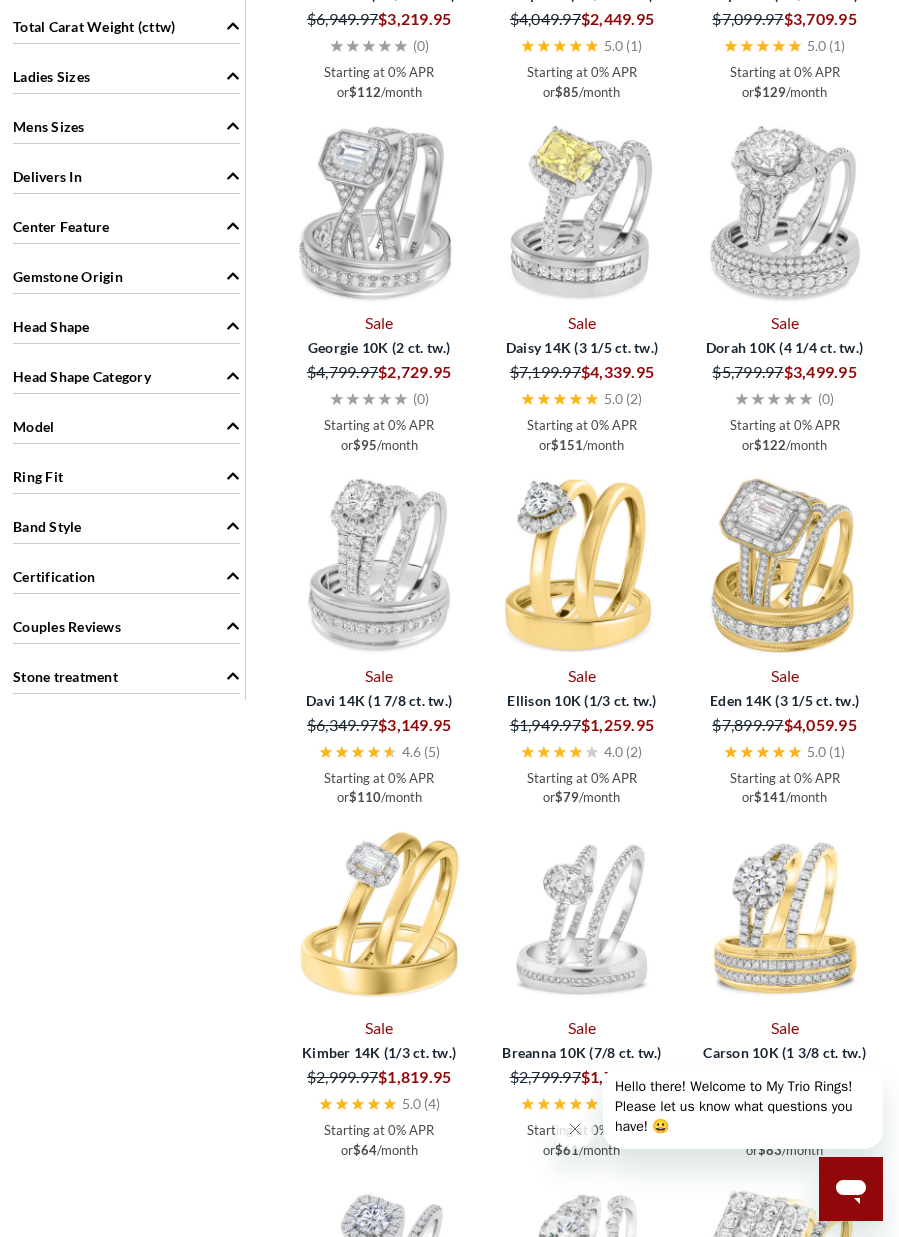 click 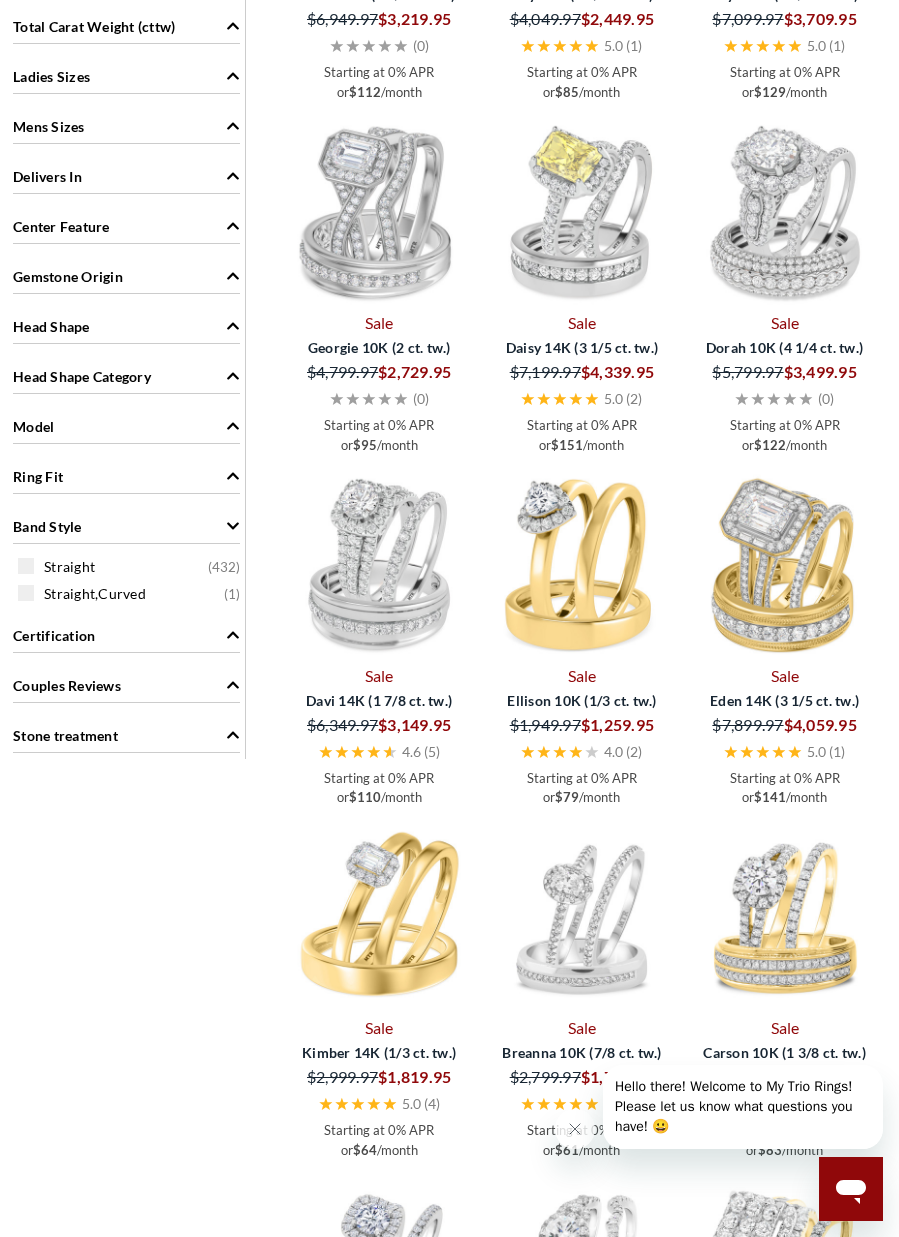 click 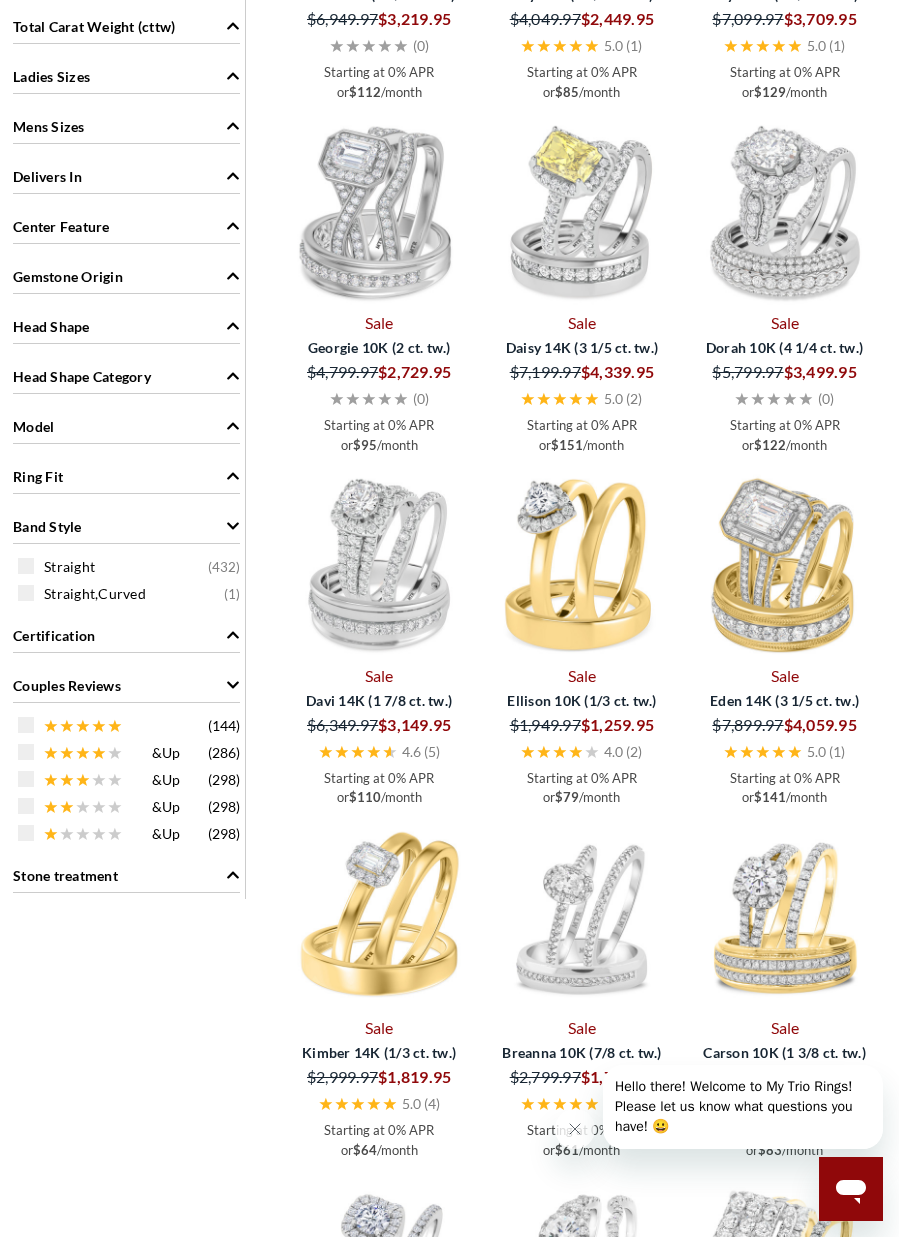 click 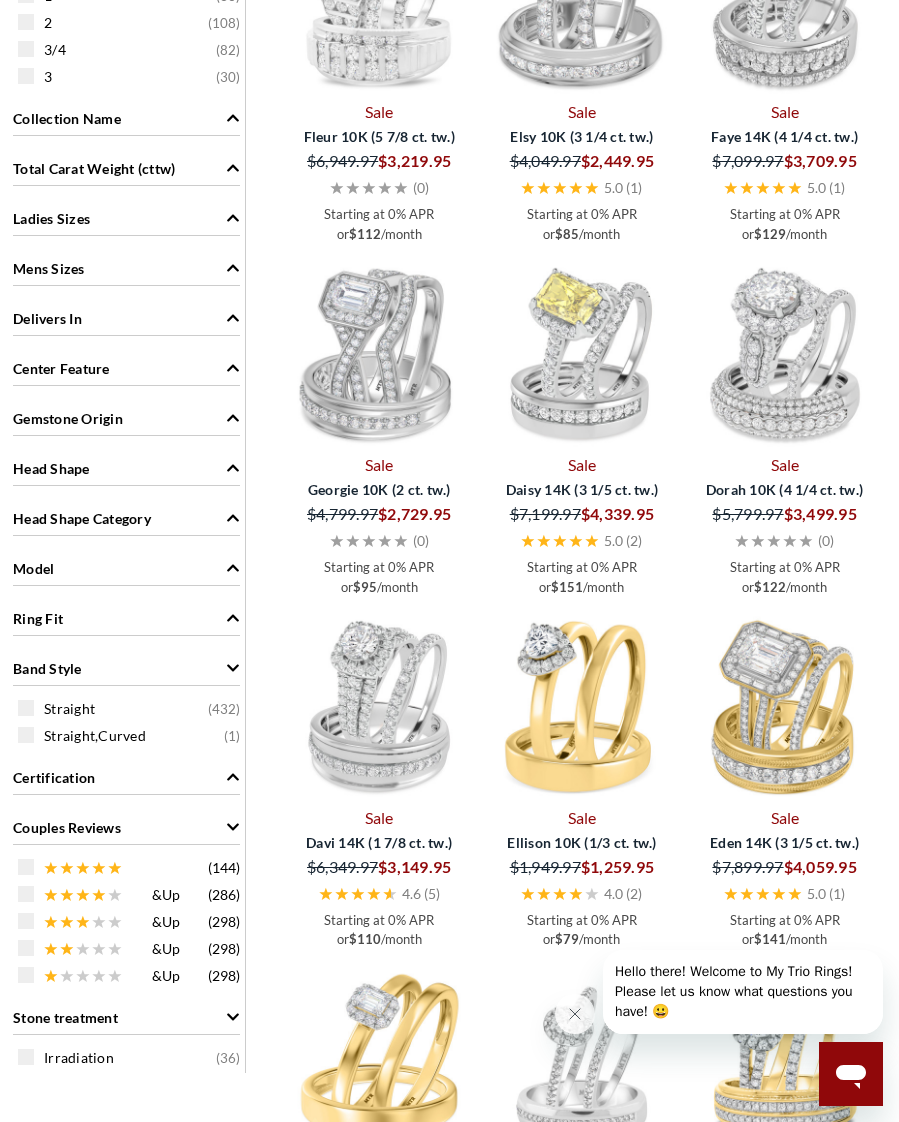 click 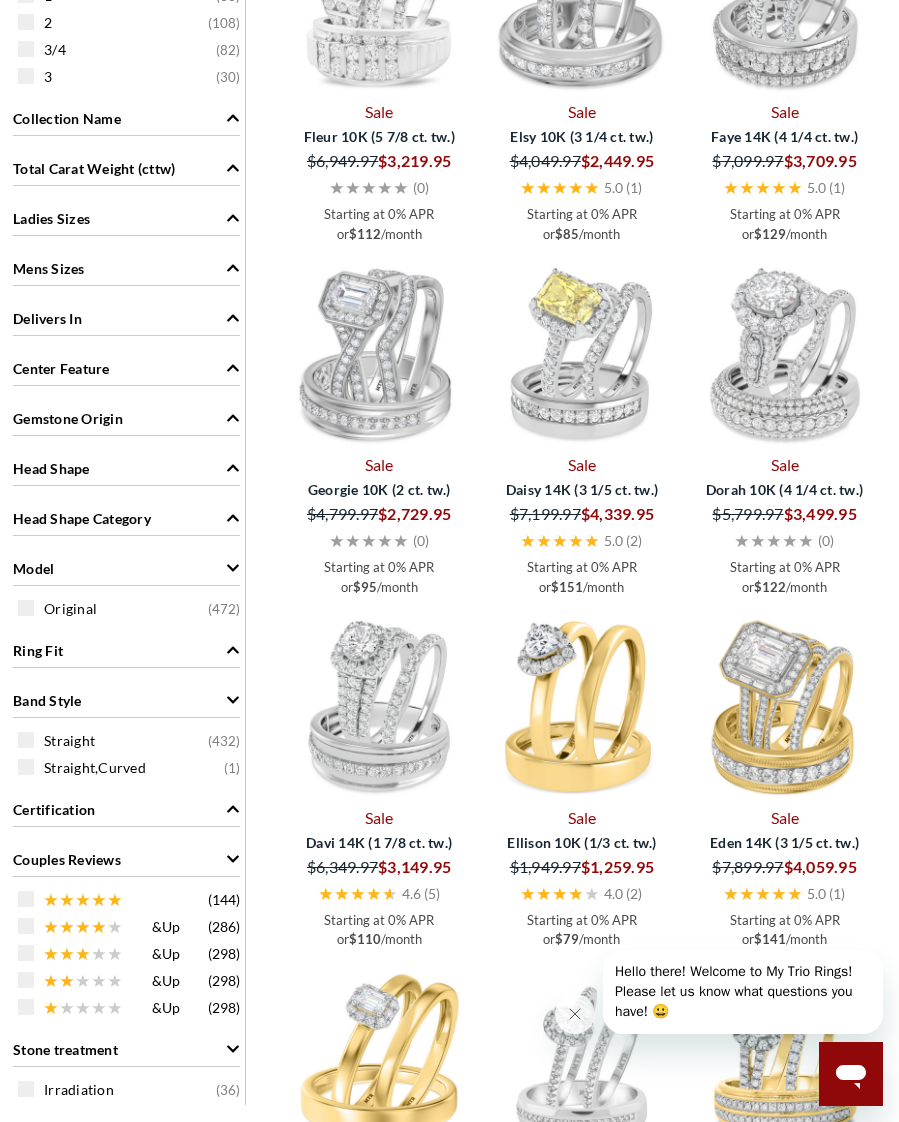 scroll, scrollTop: 1536, scrollLeft: 0, axis: vertical 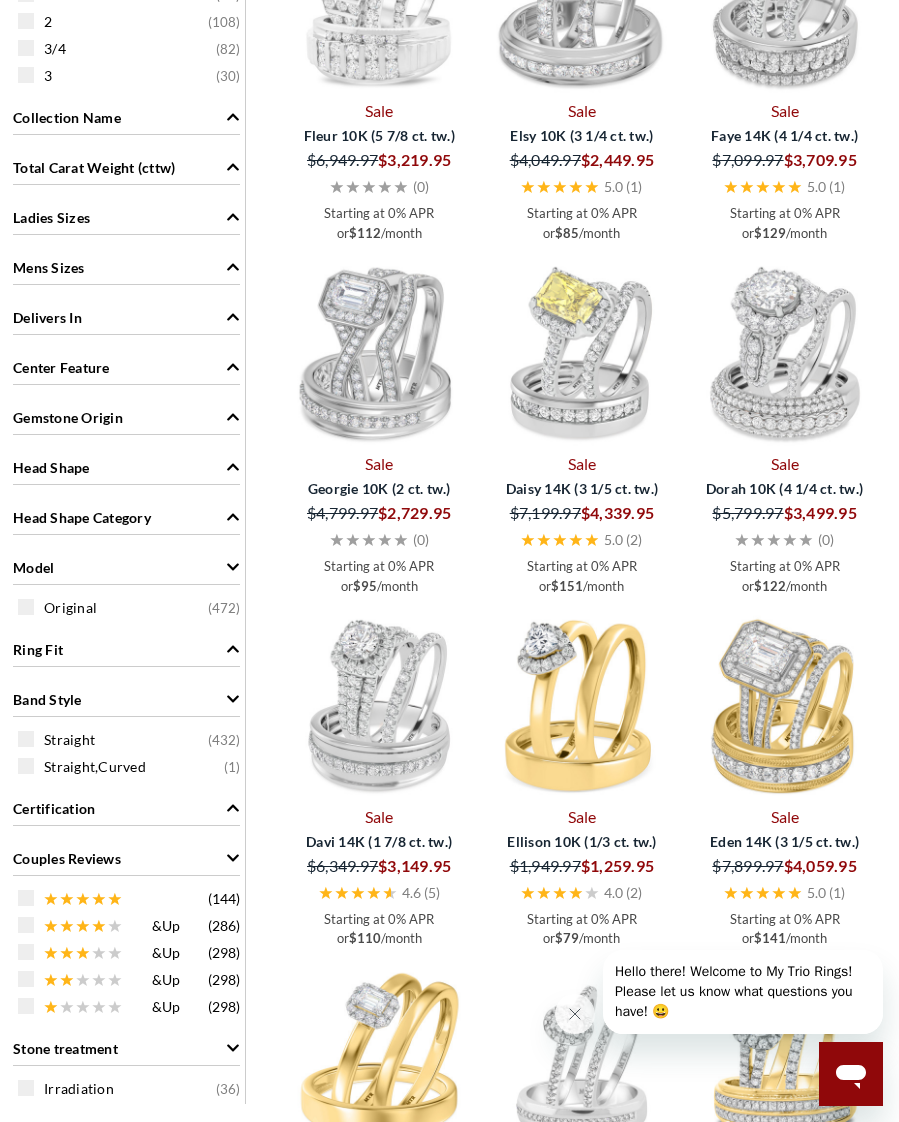 click on "Head Shape Category" at bounding box center (126, 516) 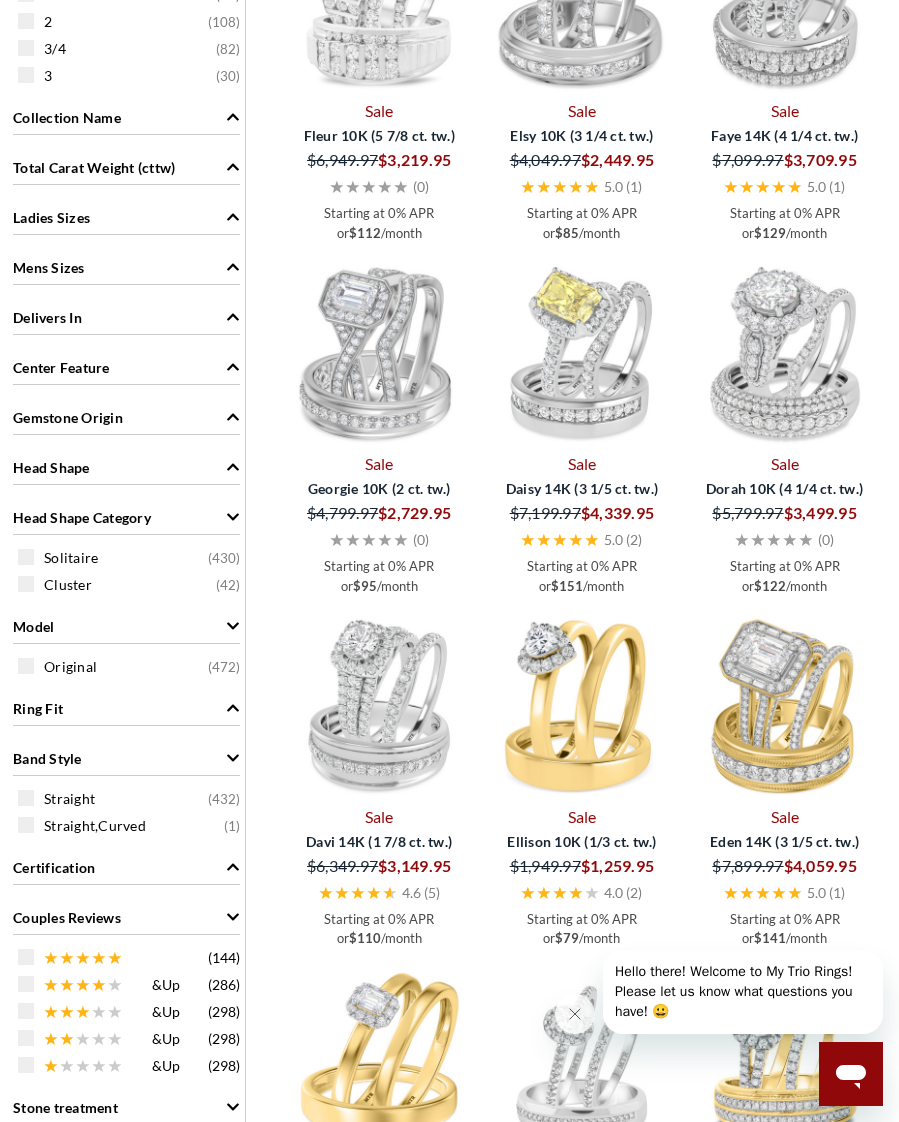 click on "Solitaire" at bounding box center [71, 558] 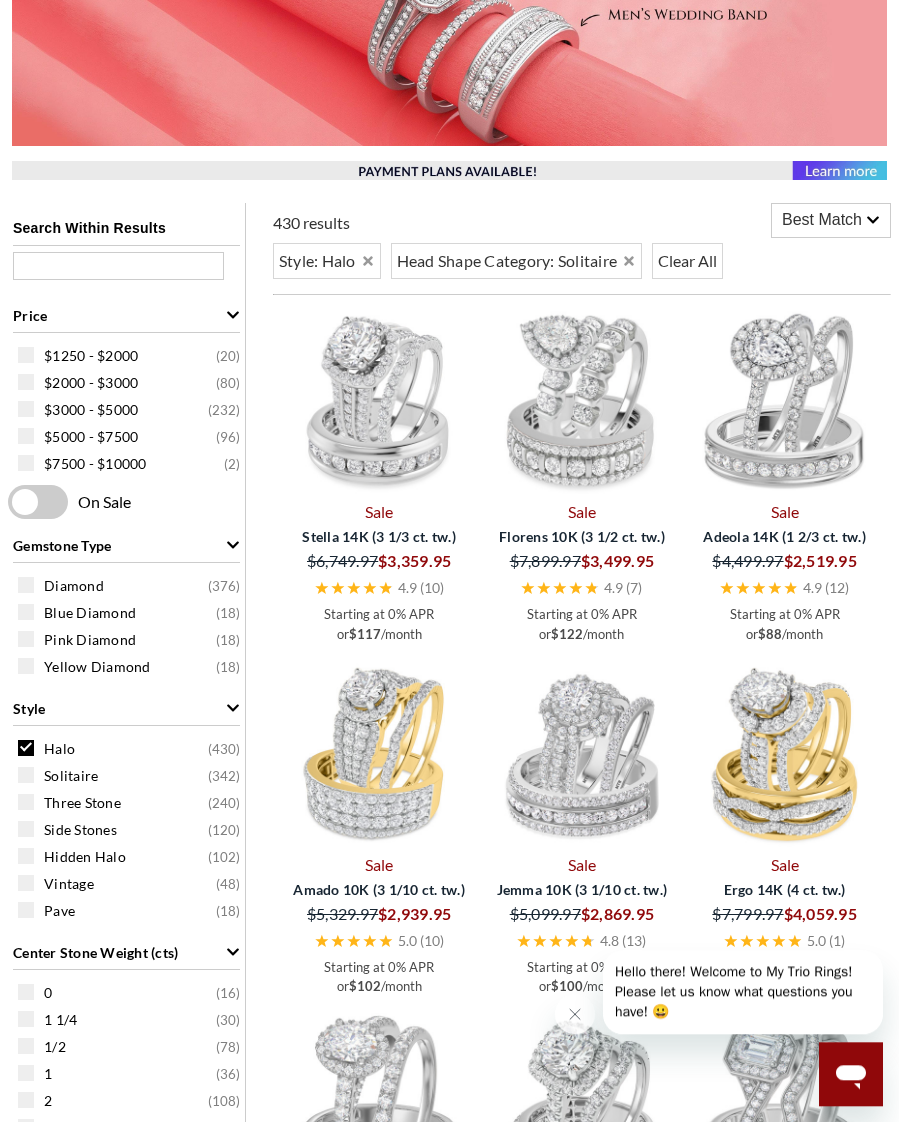 scroll, scrollTop: 429, scrollLeft: 0, axis: vertical 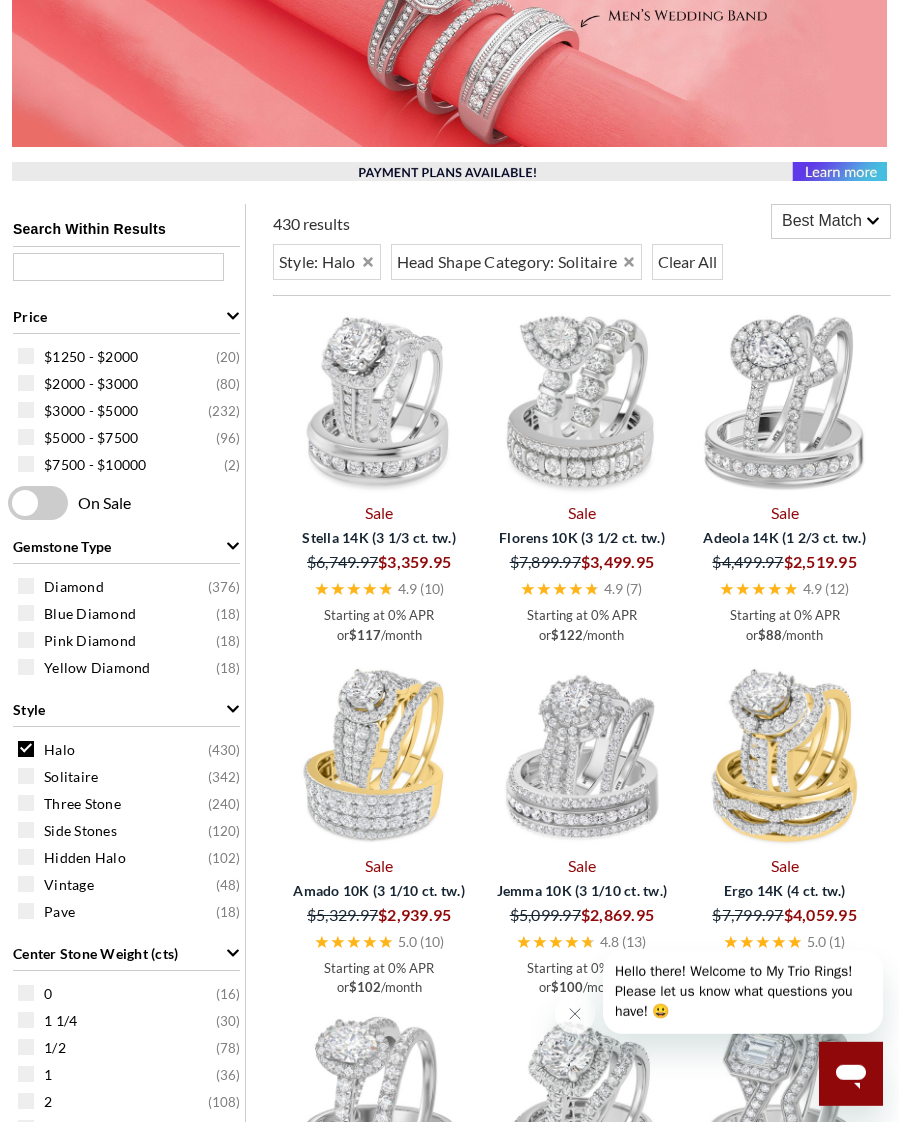 click at bounding box center [26, 749] 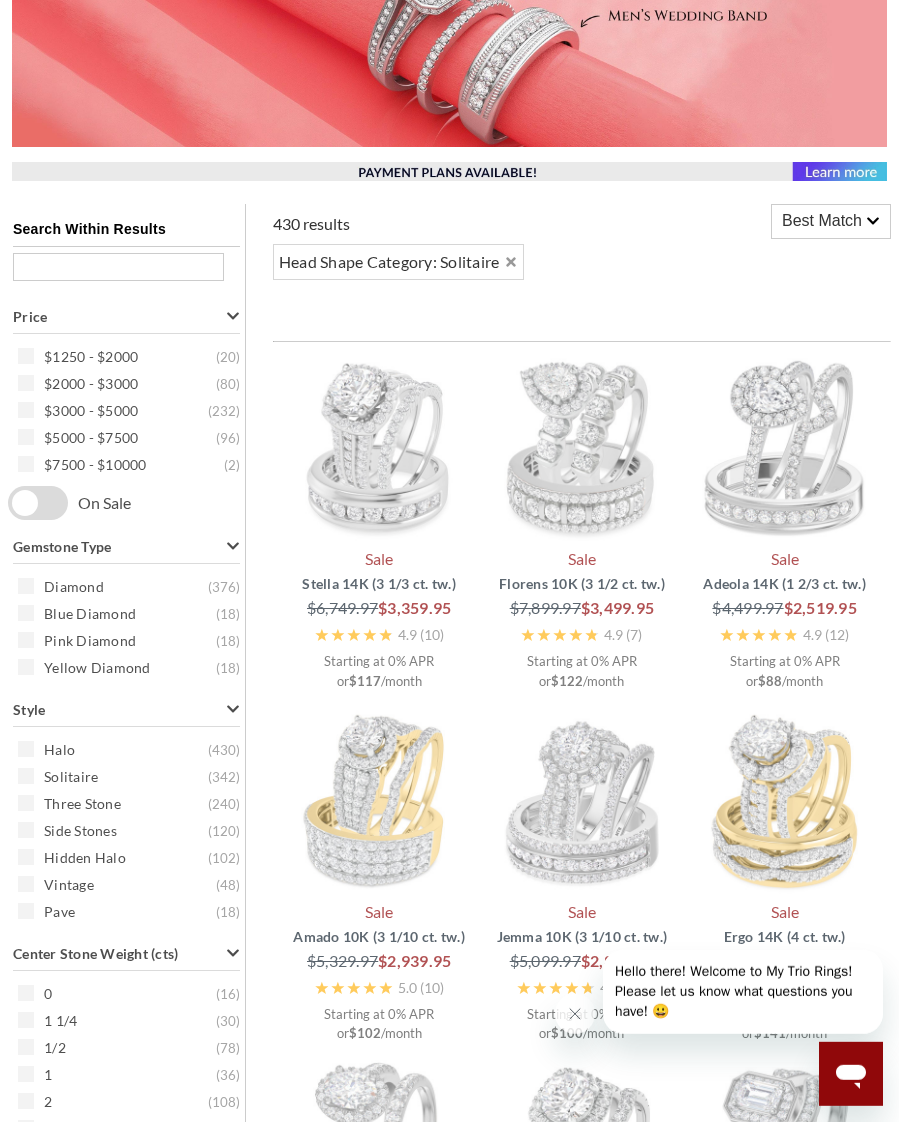 scroll, scrollTop: 430, scrollLeft: 0, axis: vertical 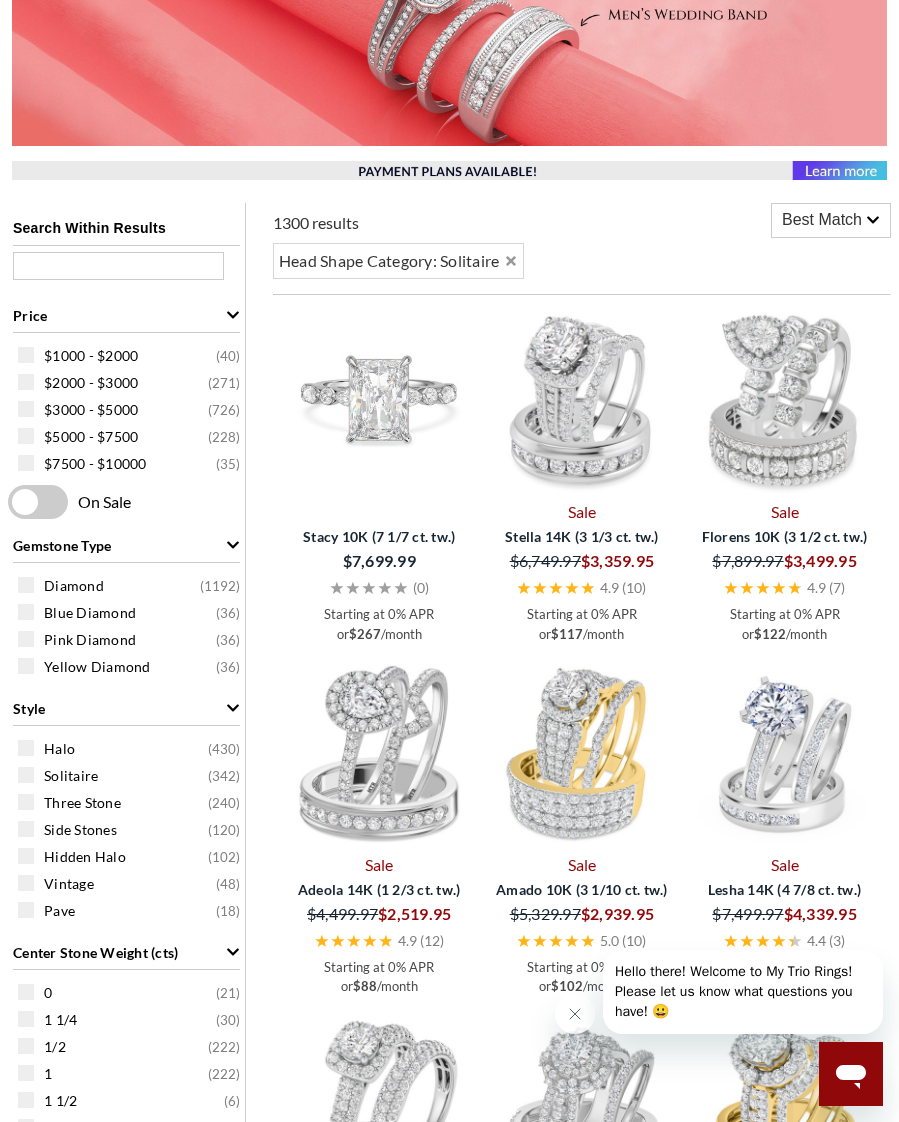 click at bounding box center [379, 401] 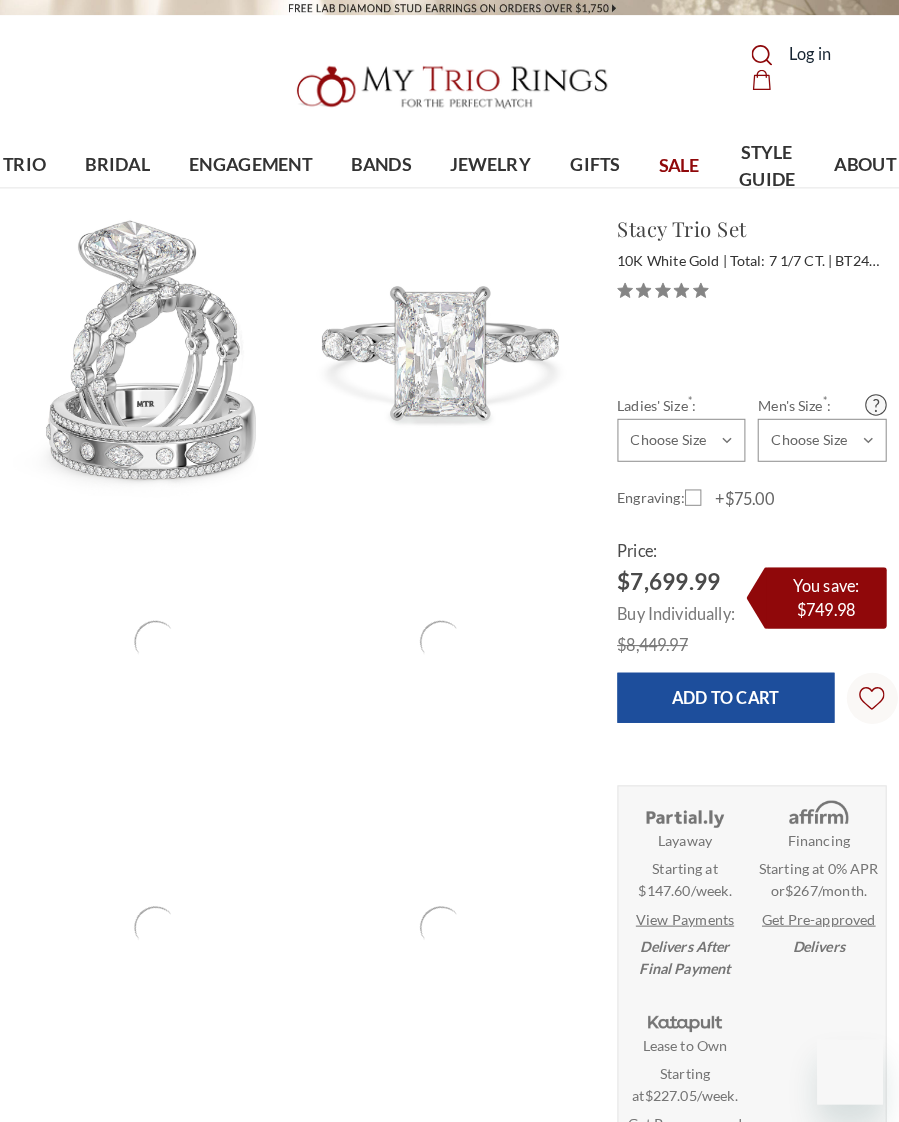scroll, scrollTop: 0, scrollLeft: 0, axis: both 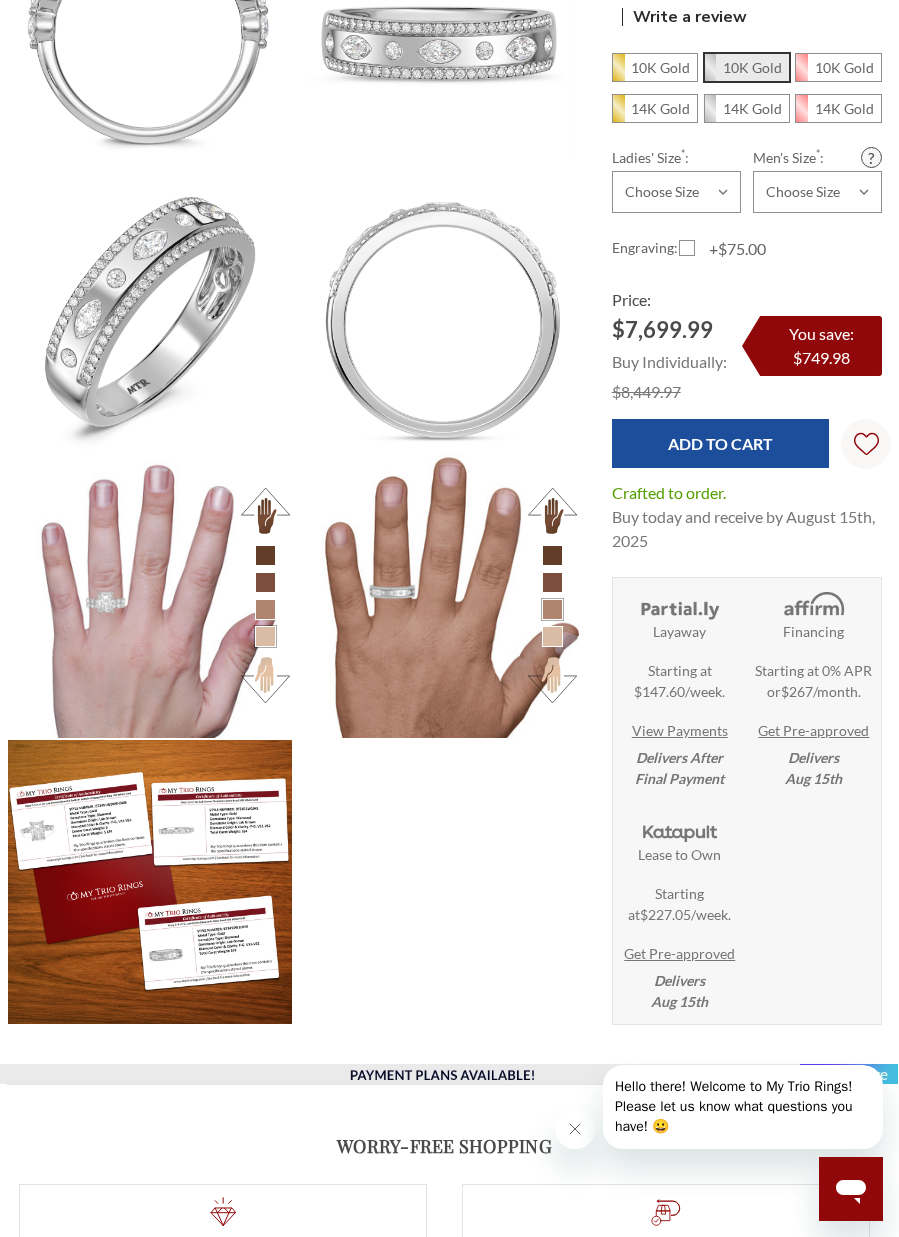 click at bounding box center (265, 680) 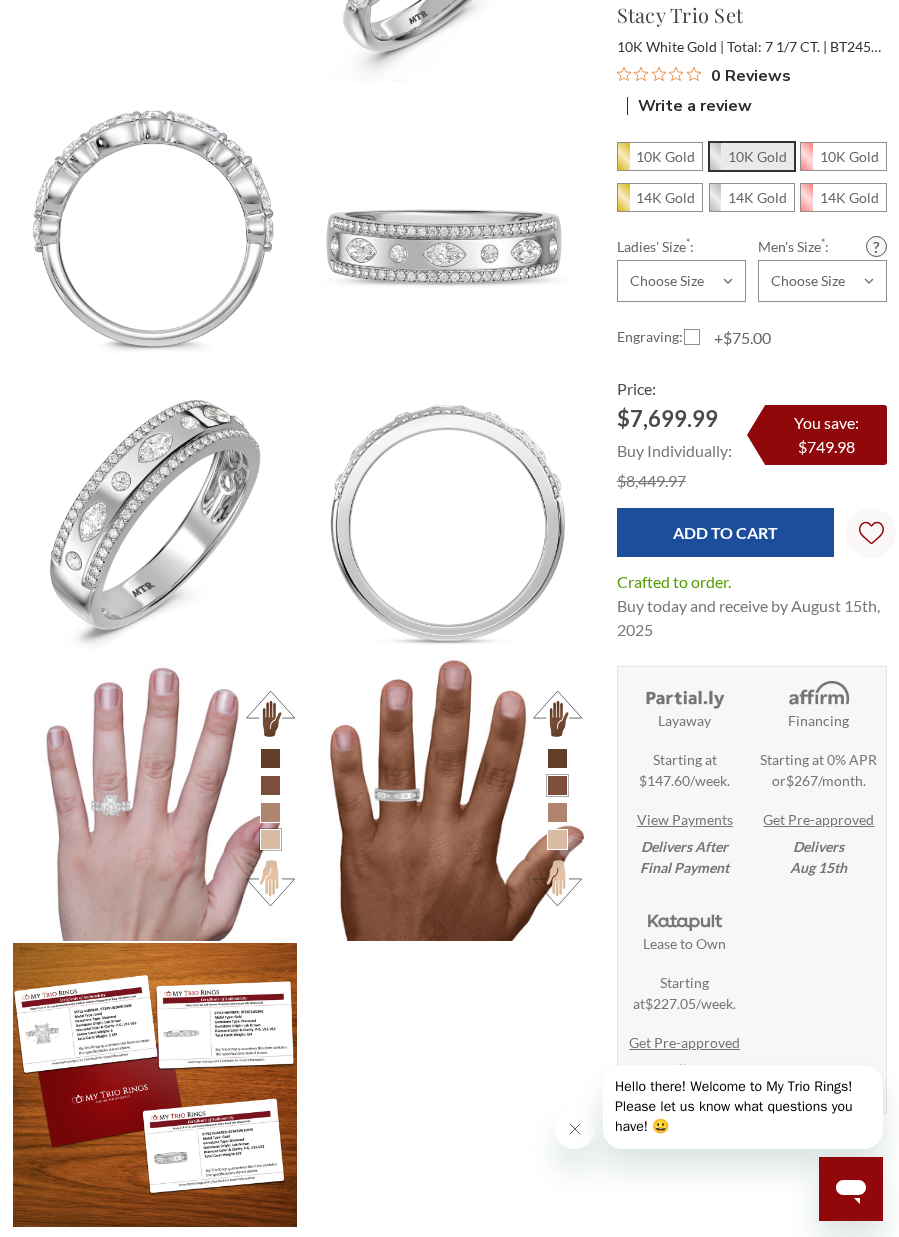 scroll, scrollTop: 985, scrollLeft: 0, axis: vertical 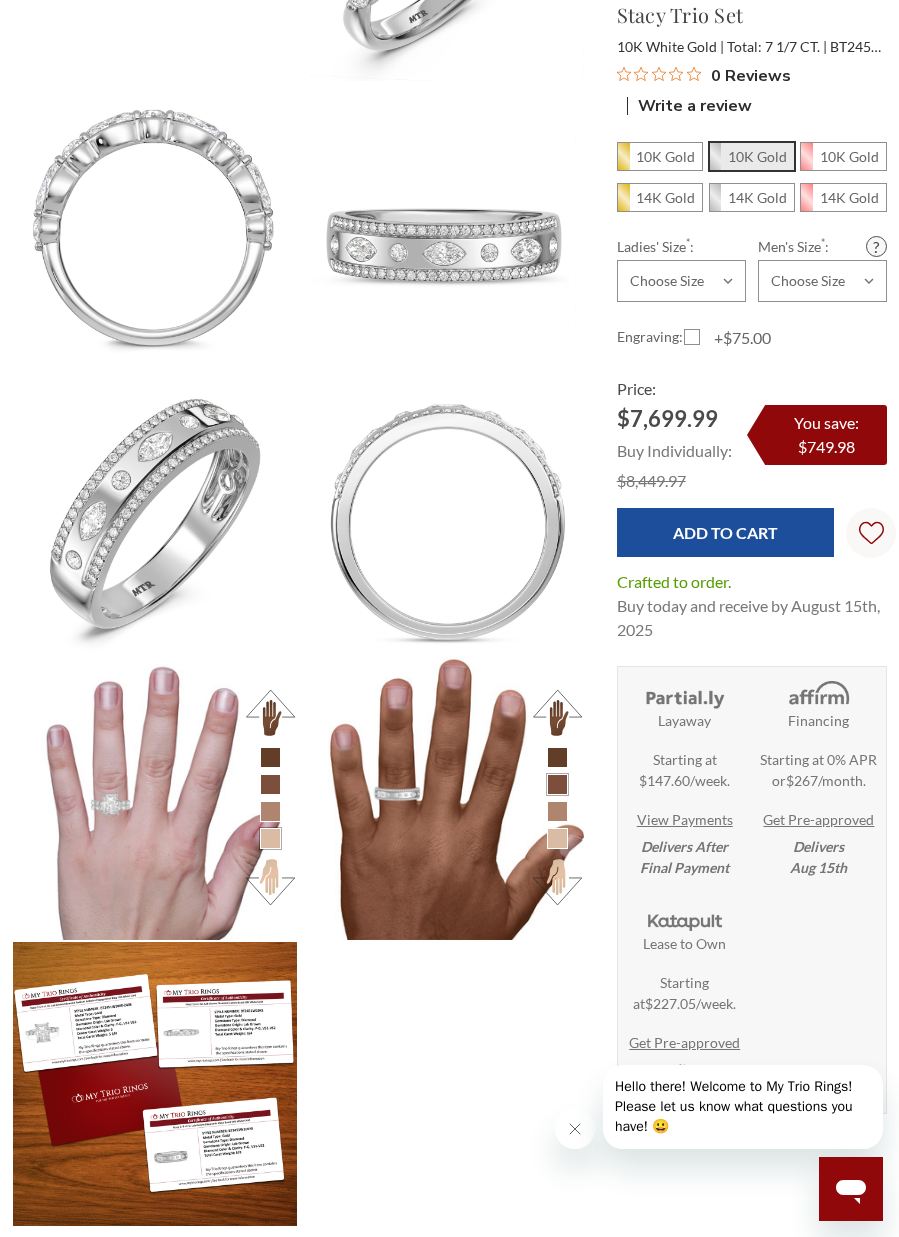 click on "10K  Gold" at bounding box center [849, 156] 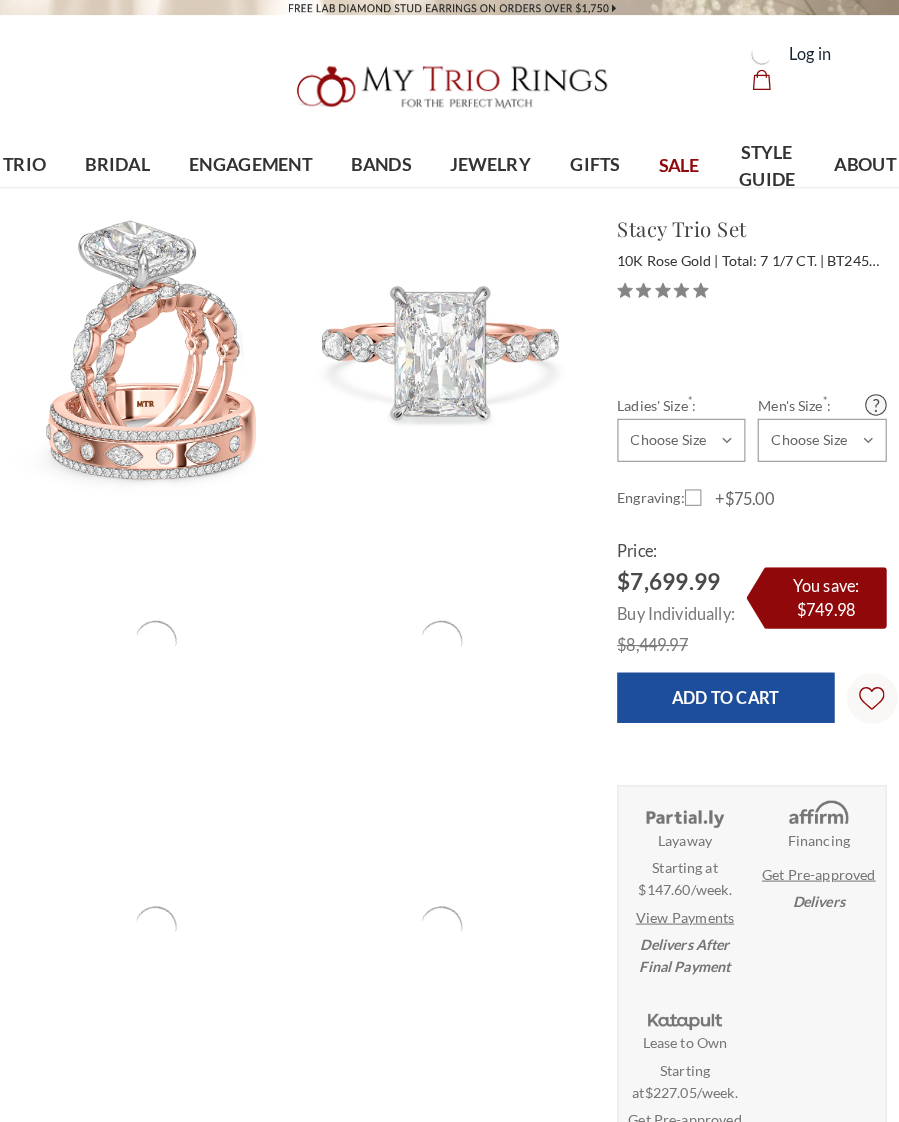 scroll, scrollTop: 0, scrollLeft: 0, axis: both 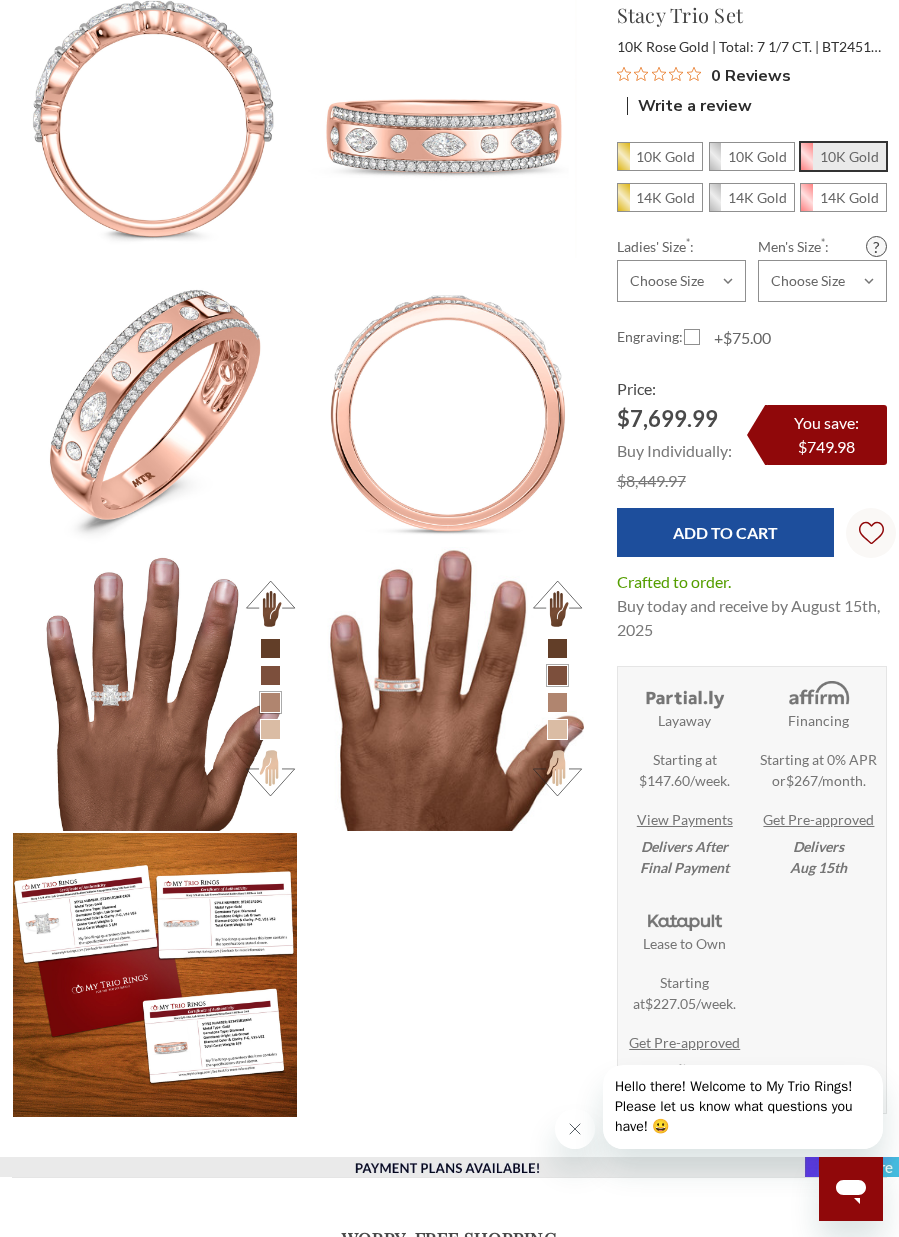 click at bounding box center [270, 773] 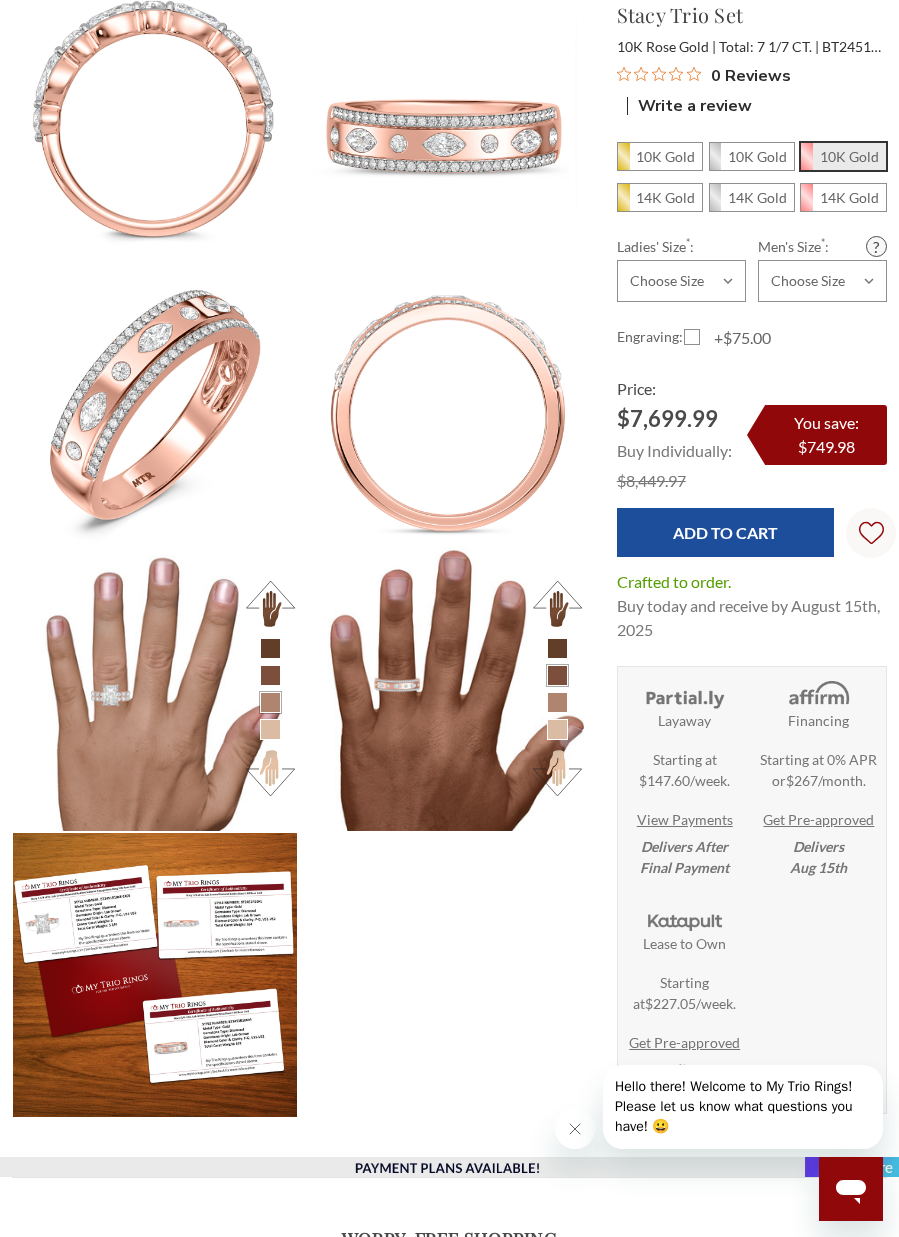 click at bounding box center (270, 773) 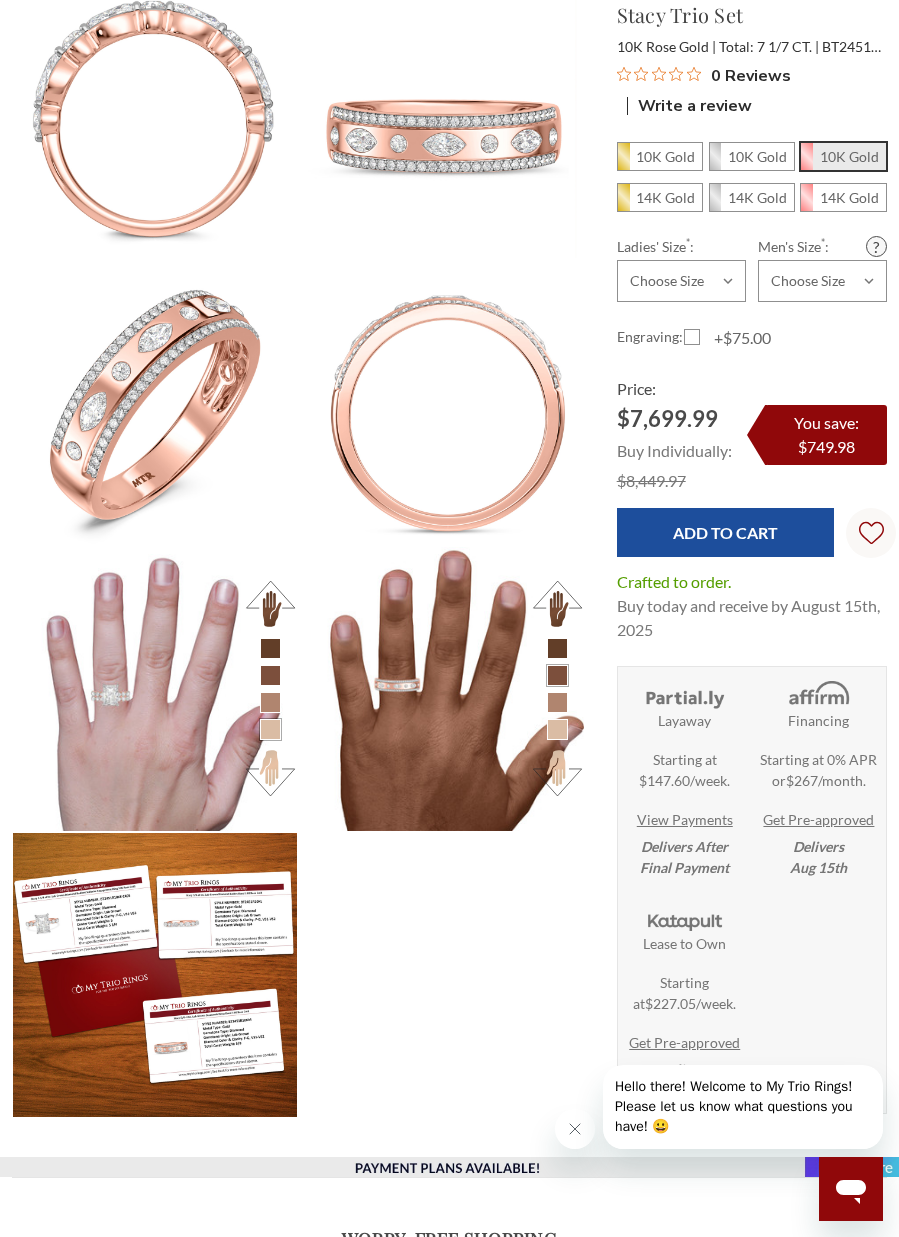 click at bounding box center [270, 773] 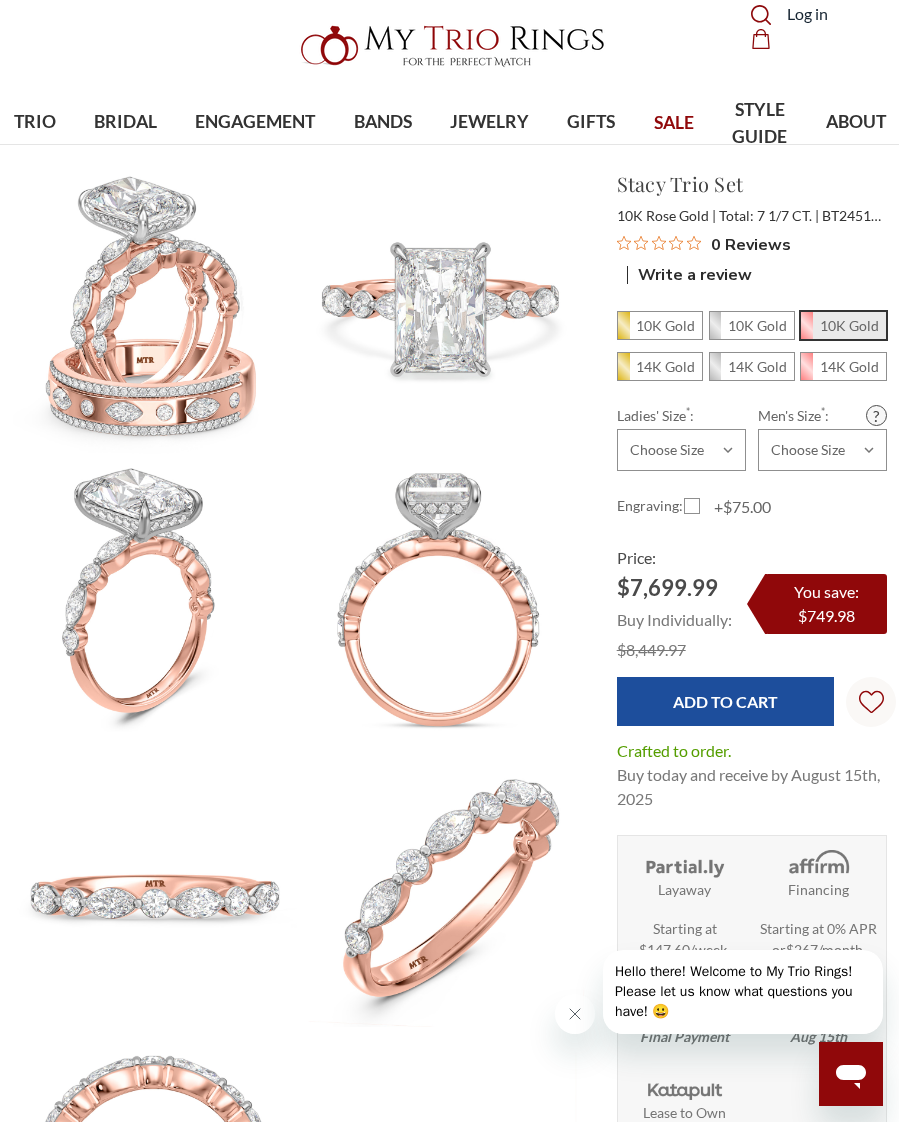 scroll, scrollTop: 0, scrollLeft: 0, axis: both 